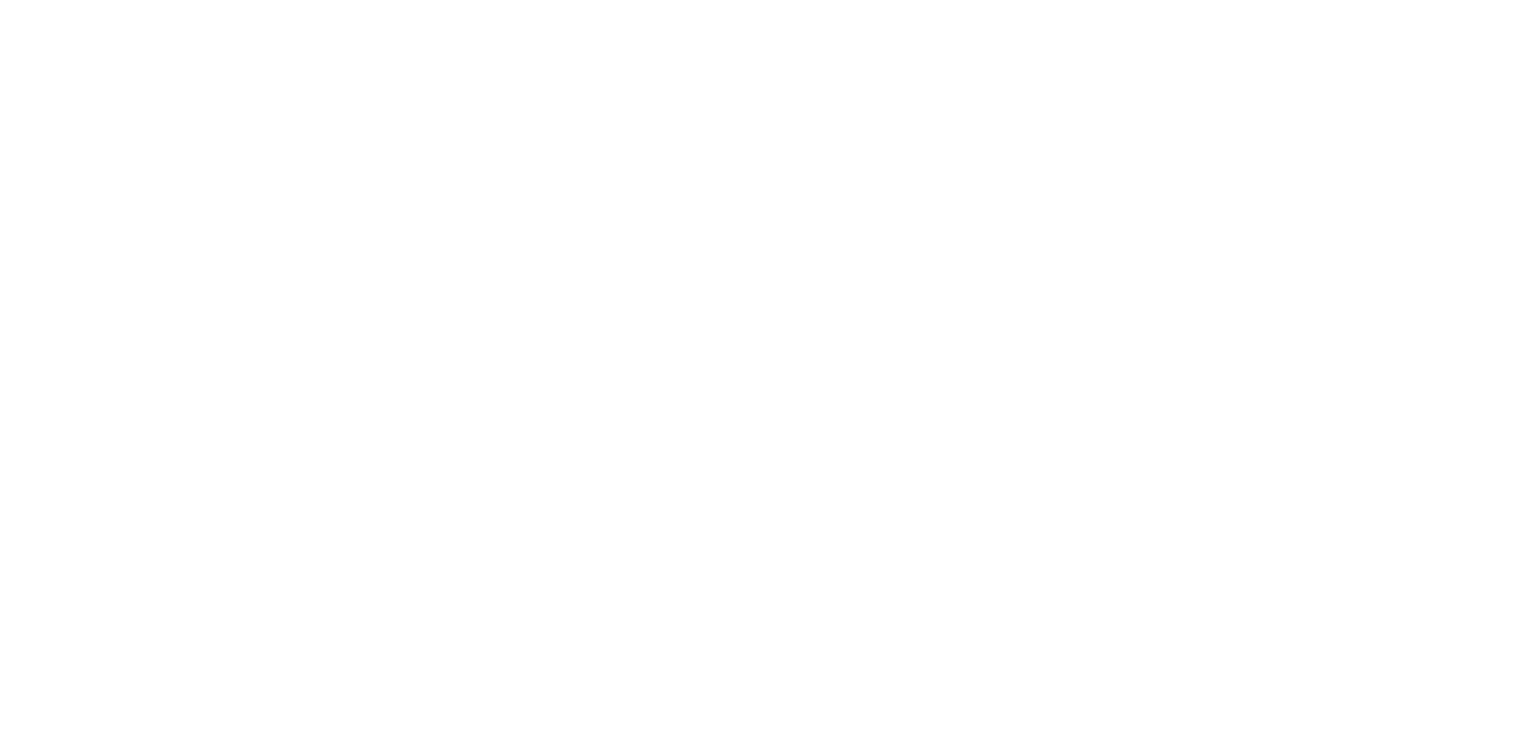 scroll, scrollTop: 0, scrollLeft: 0, axis: both 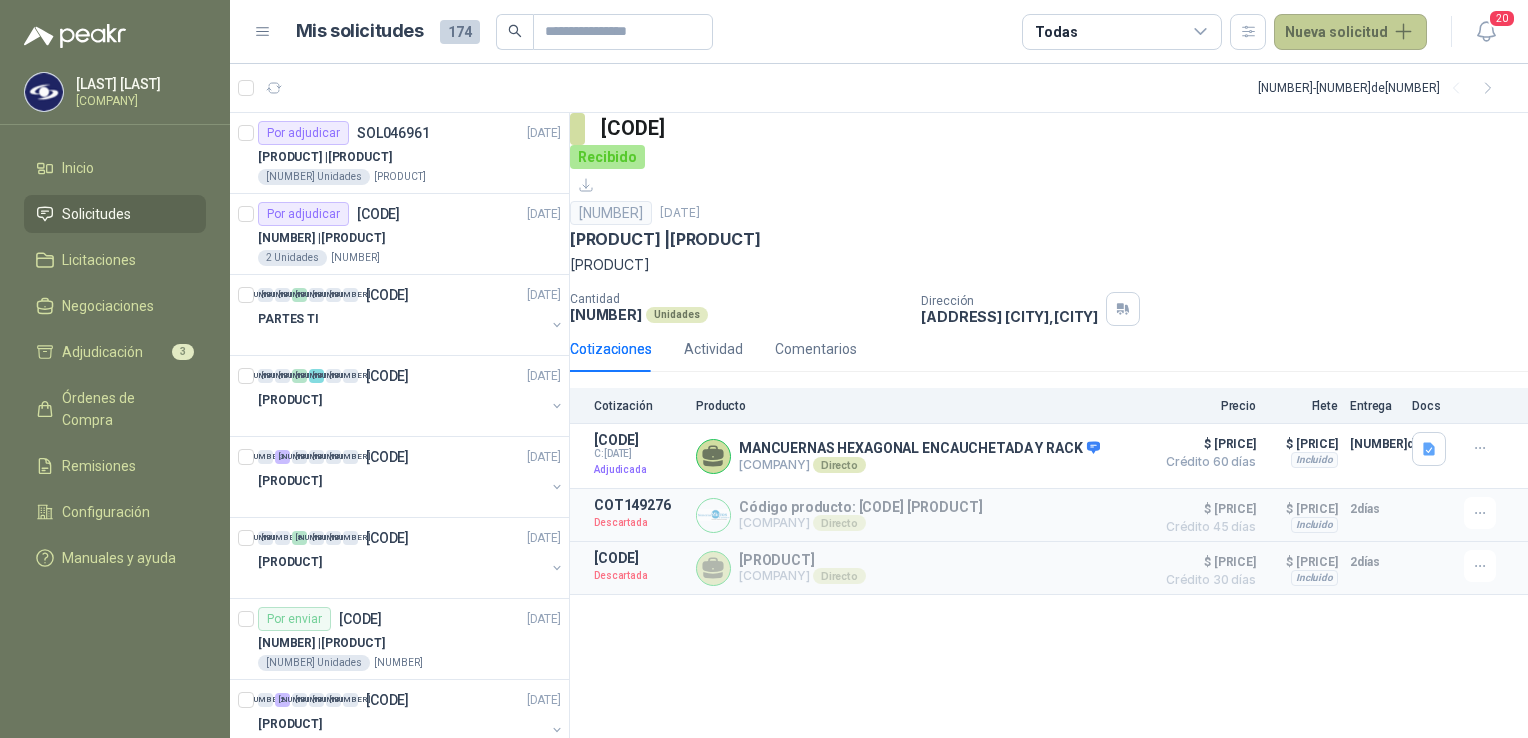 click on "Nueva solicitud" at bounding box center [1350, 32] 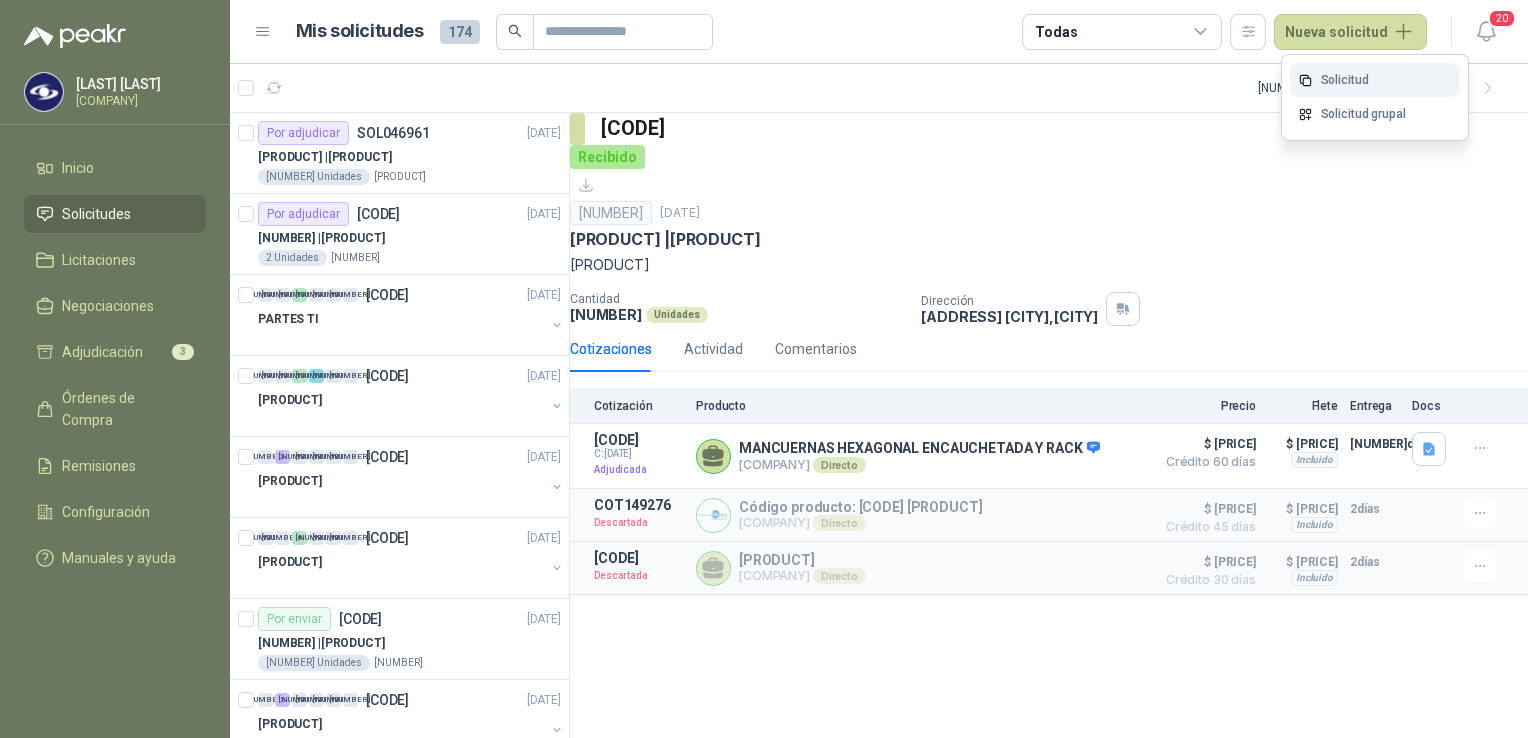 click on "Solicitud" at bounding box center (1375, 80) 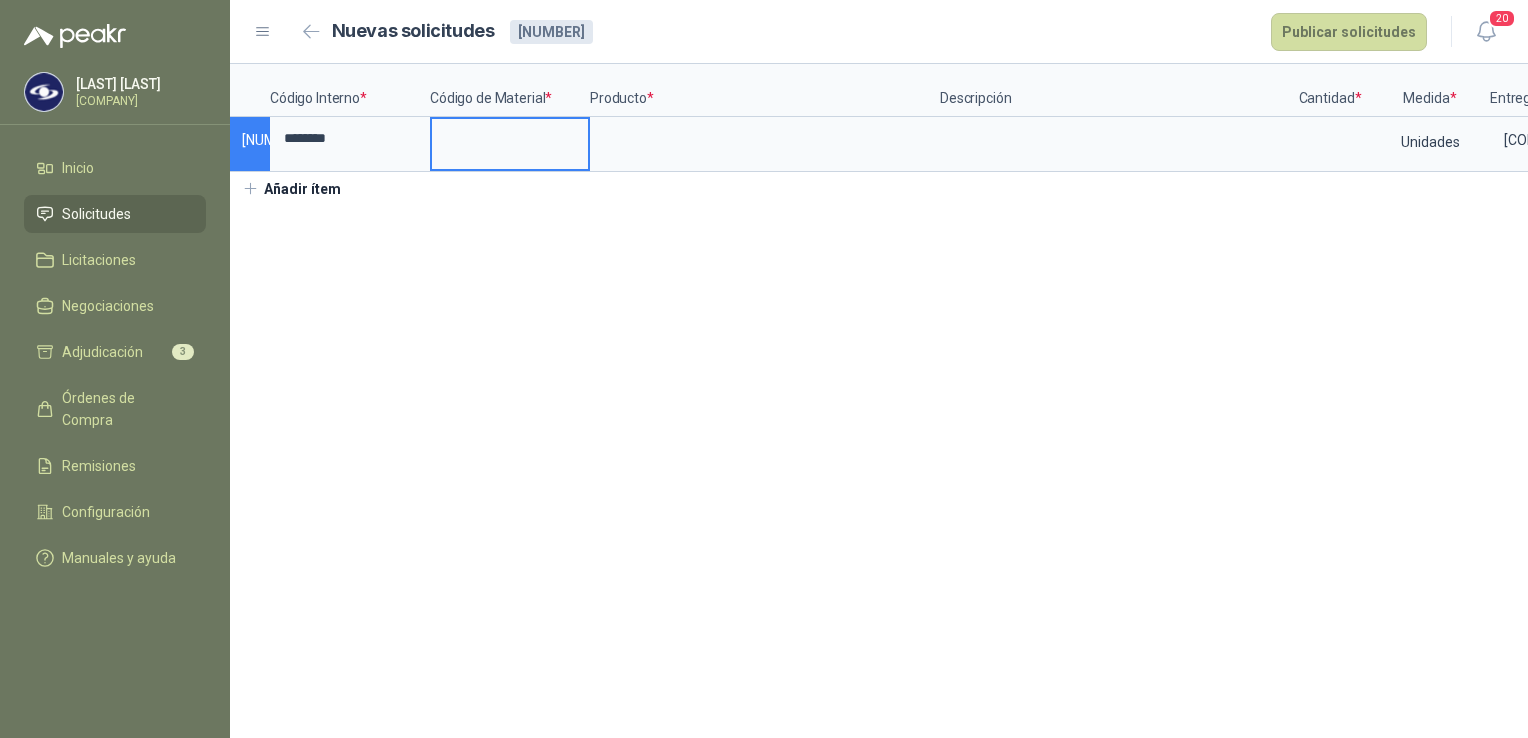 click at bounding box center (510, 138) 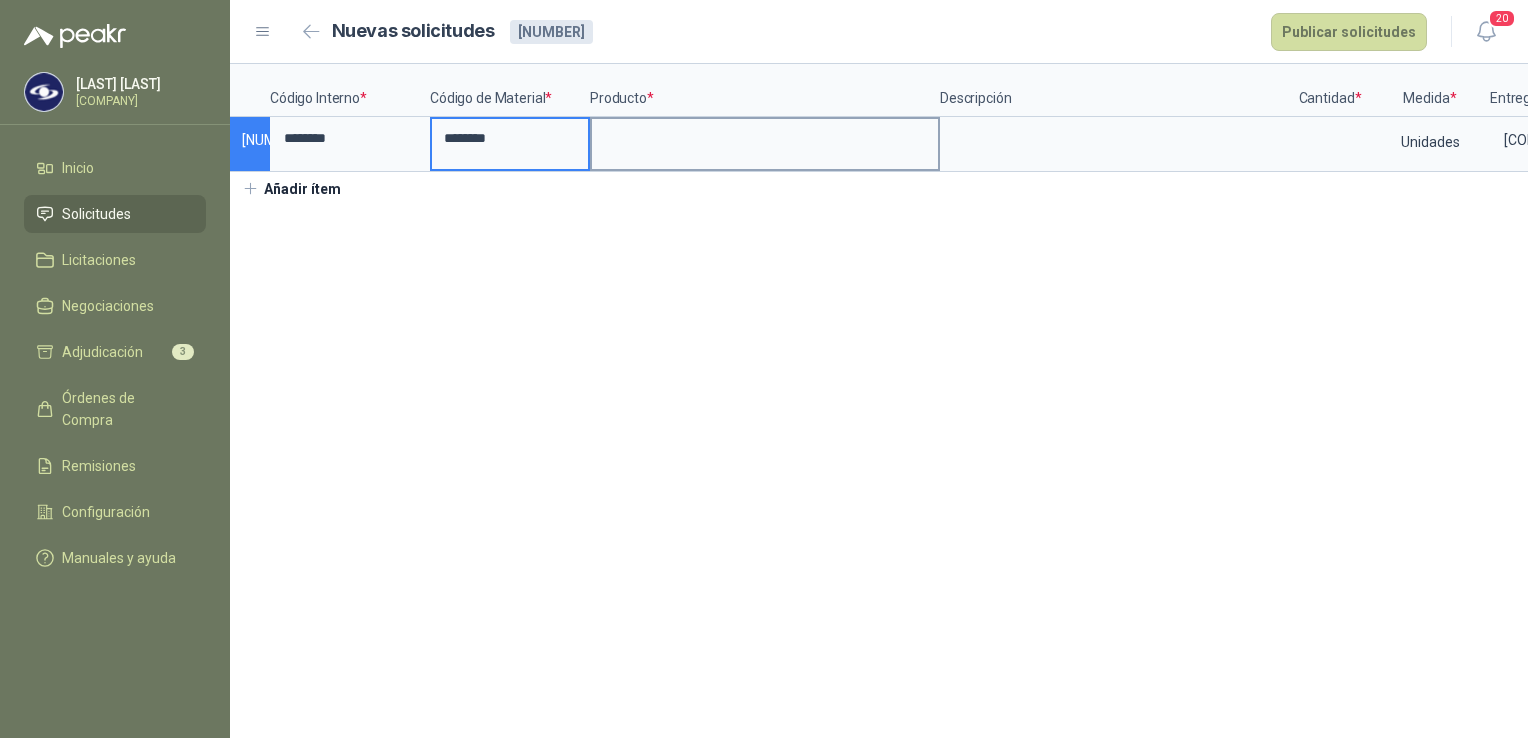 click at bounding box center [765, 138] 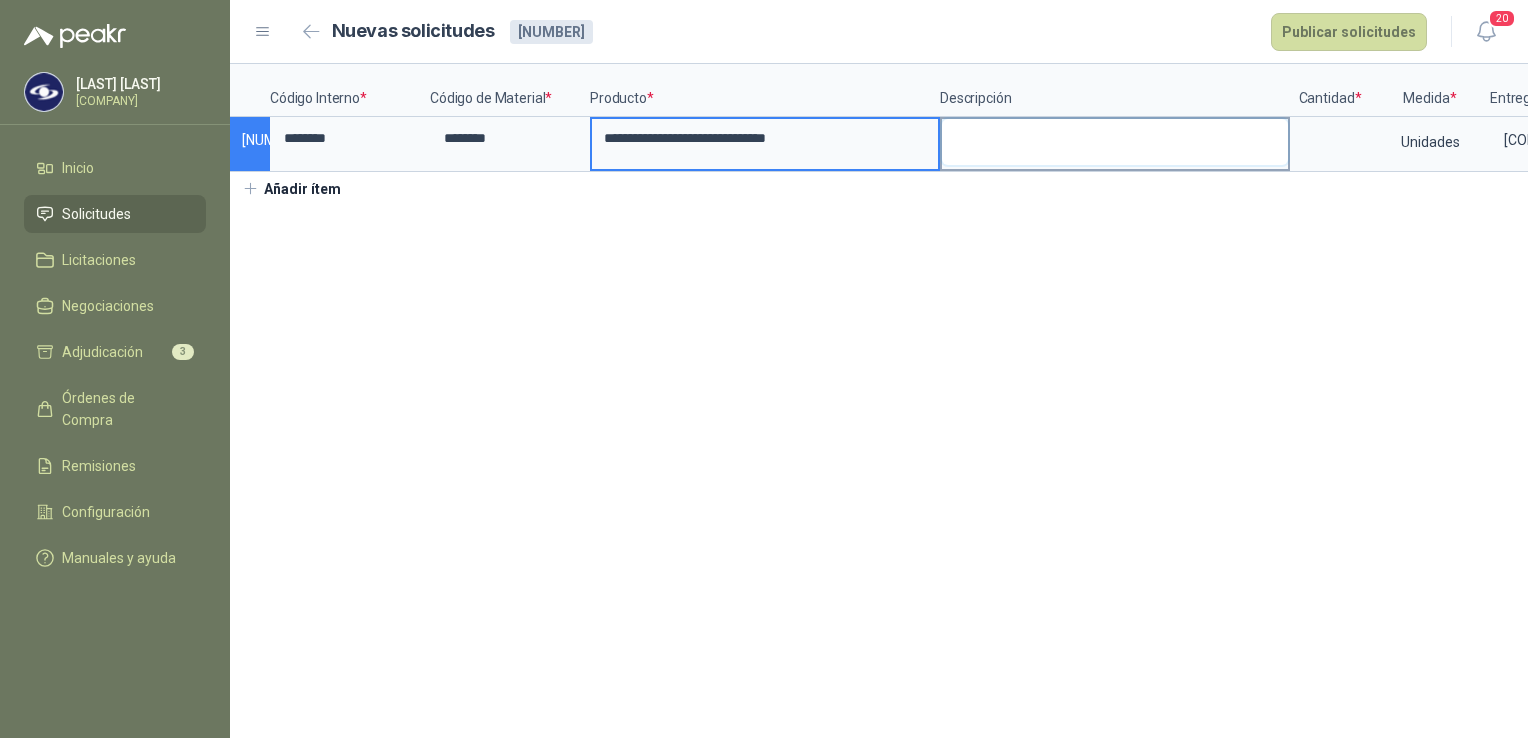 click at bounding box center [1115, 142] 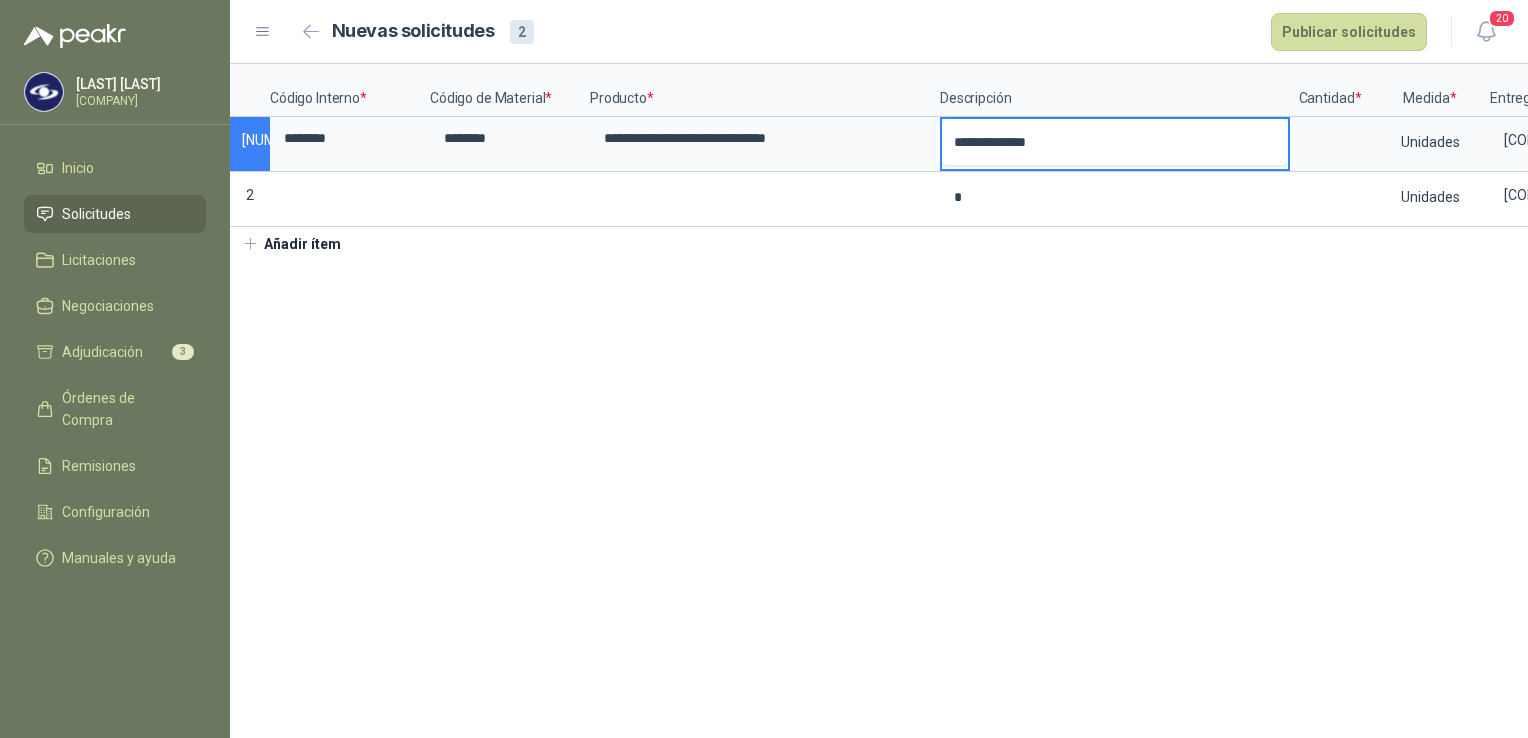 click on "**********" at bounding box center [1115, 142] 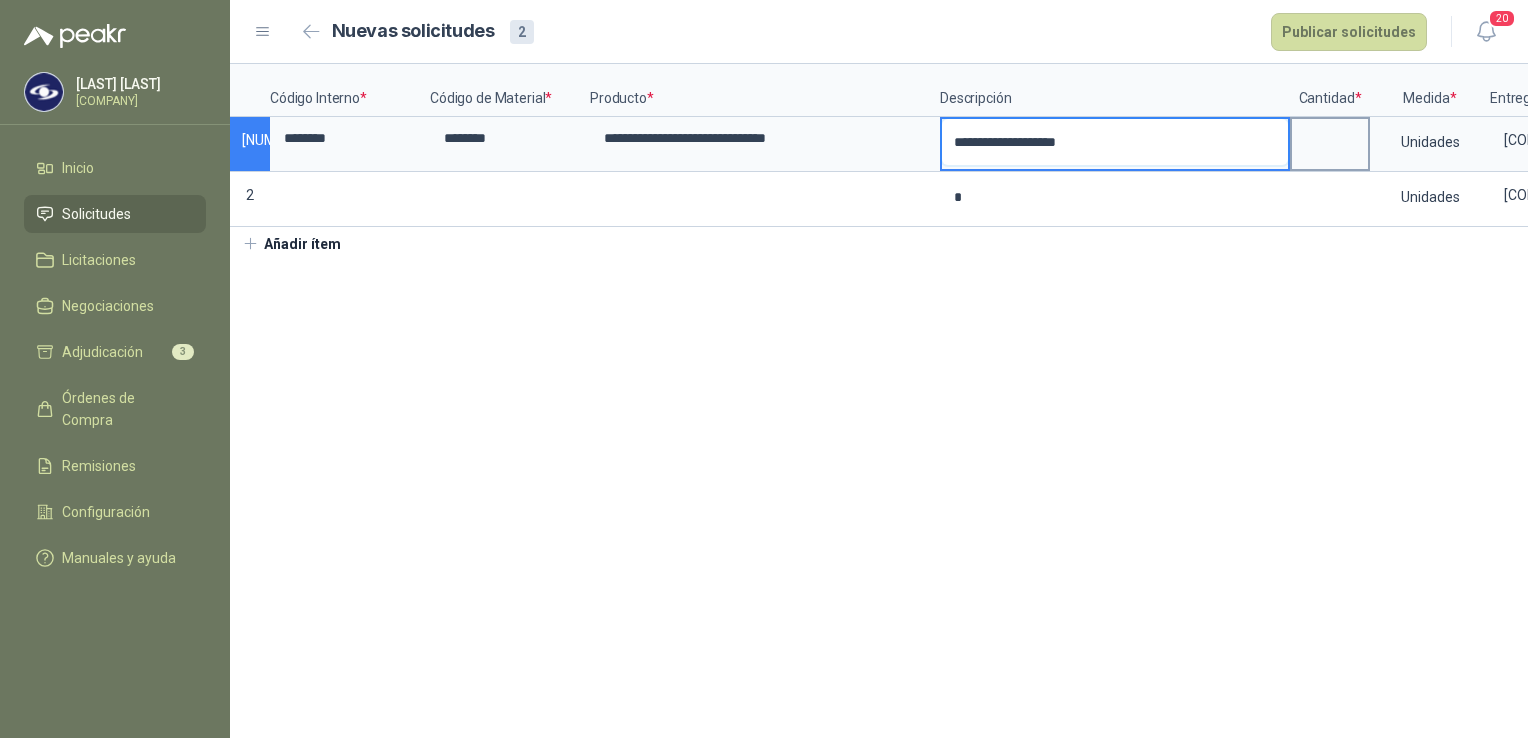 type on "**********" 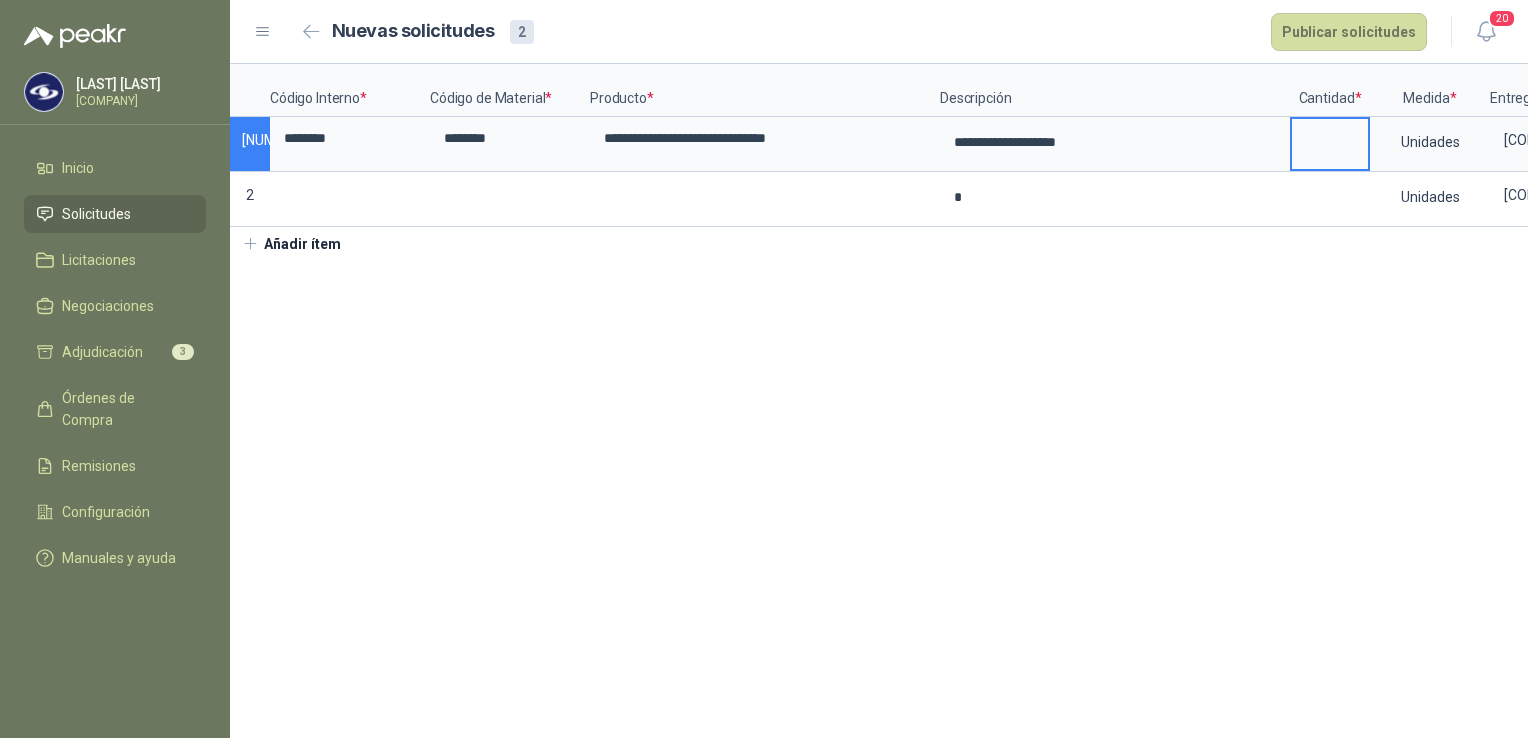 click at bounding box center (1330, 138) 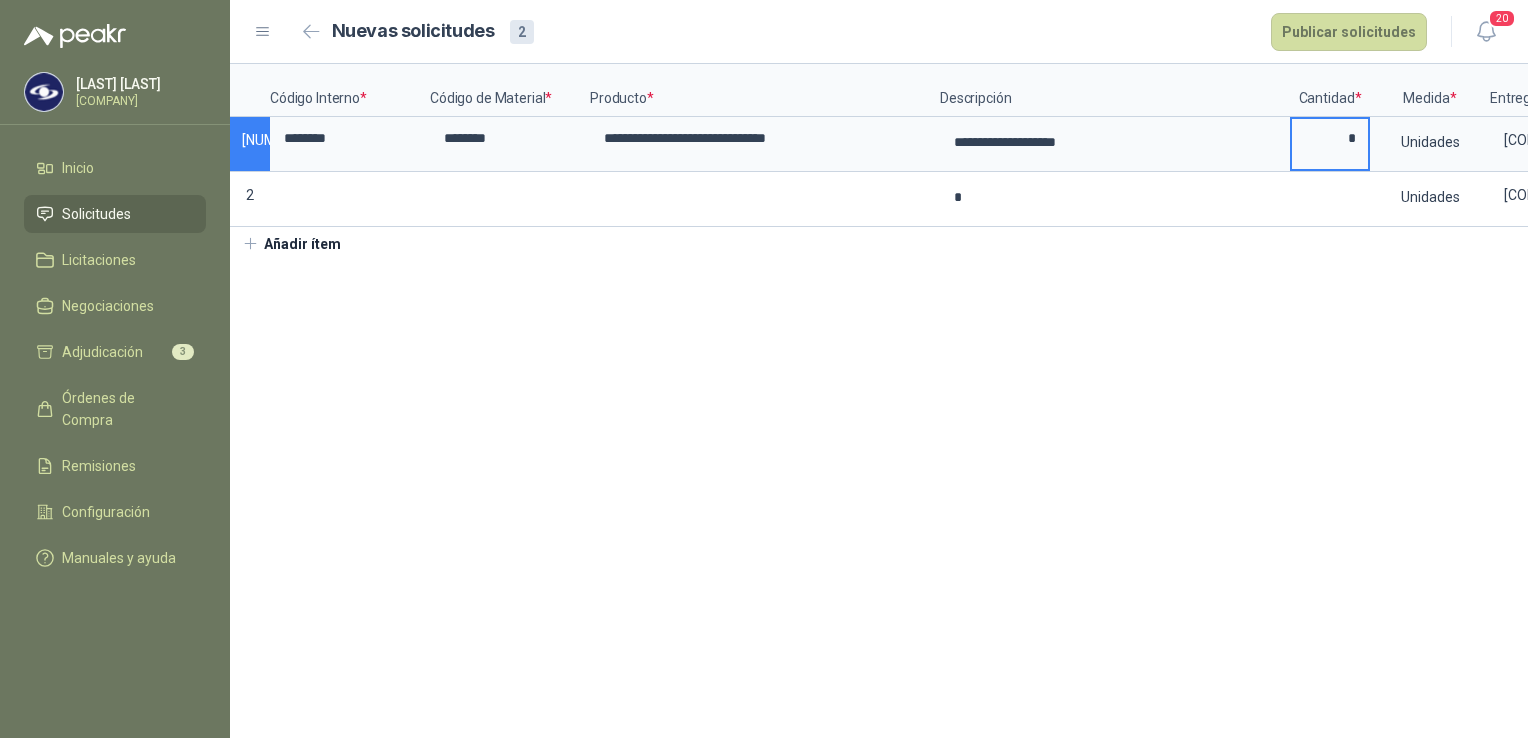 type on "*" 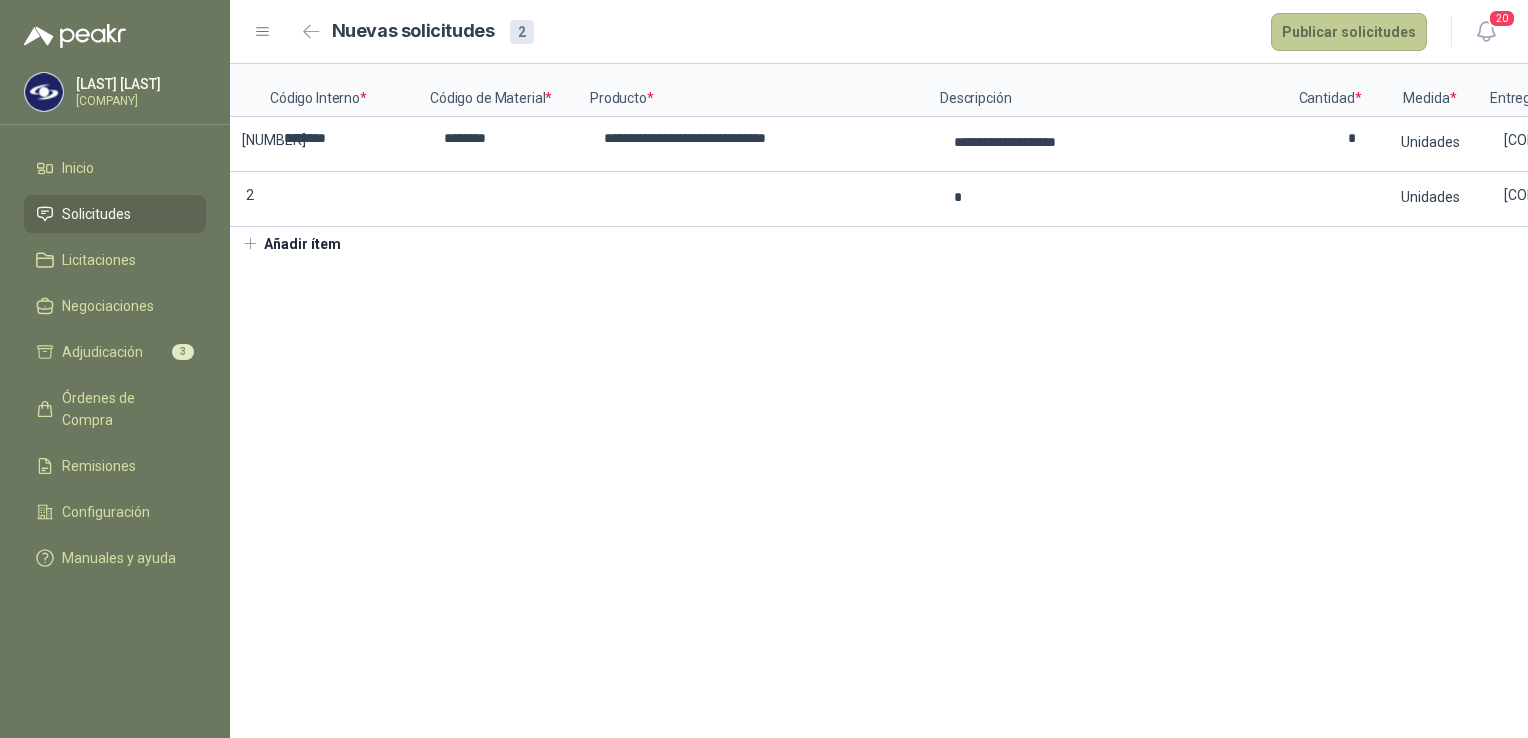 click on "Publicar solicitudes" at bounding box center [1349, 32] 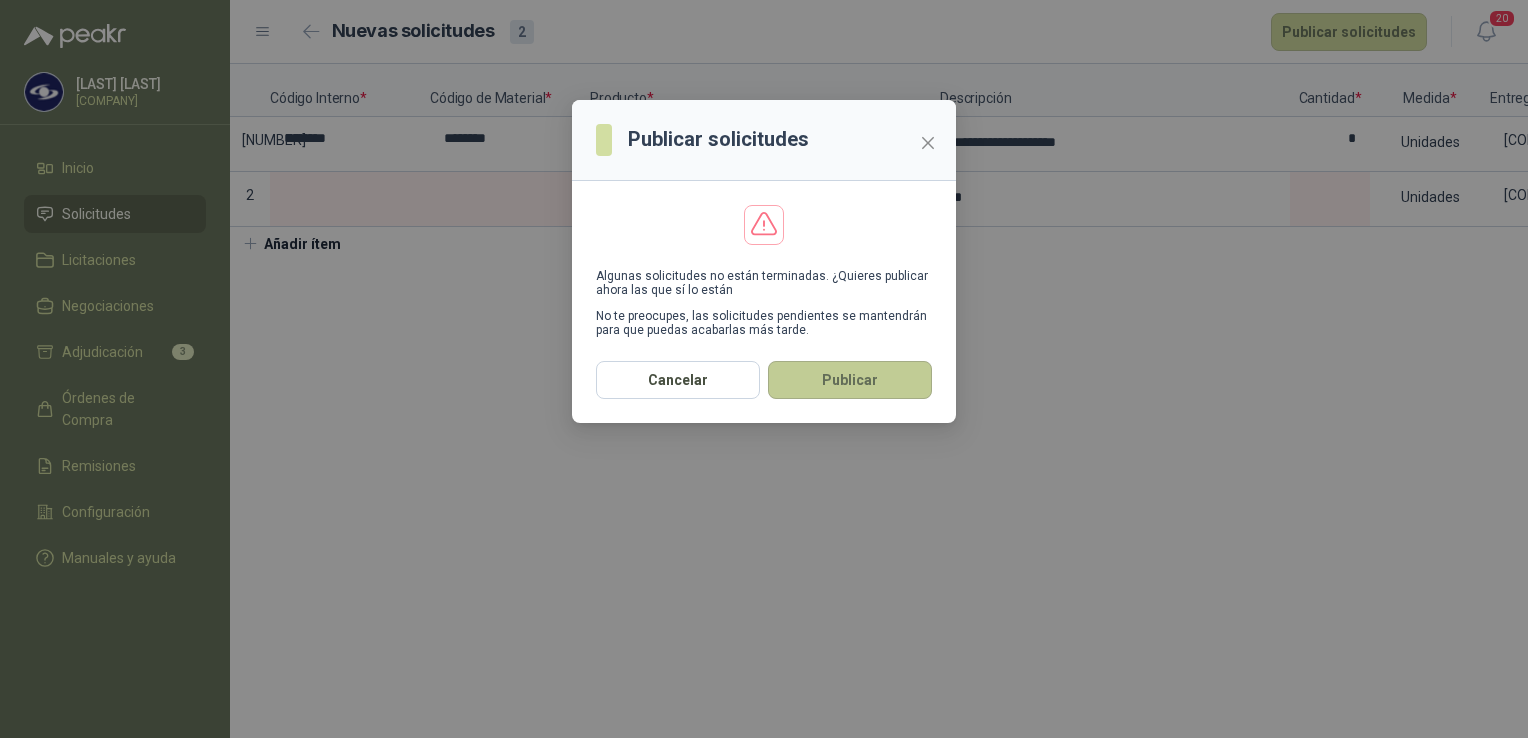 click on "Publicar" at bounding box center (850, 380) 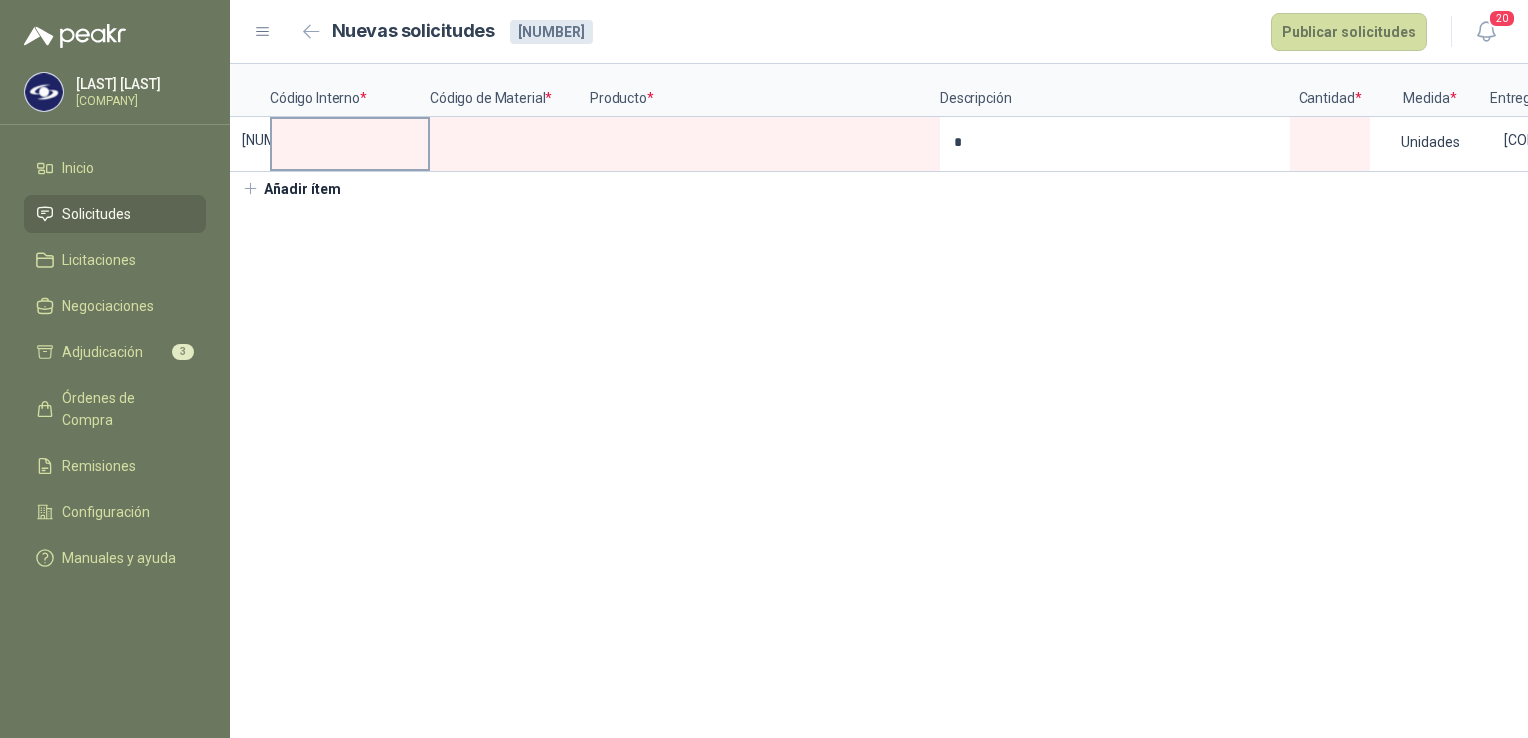 type 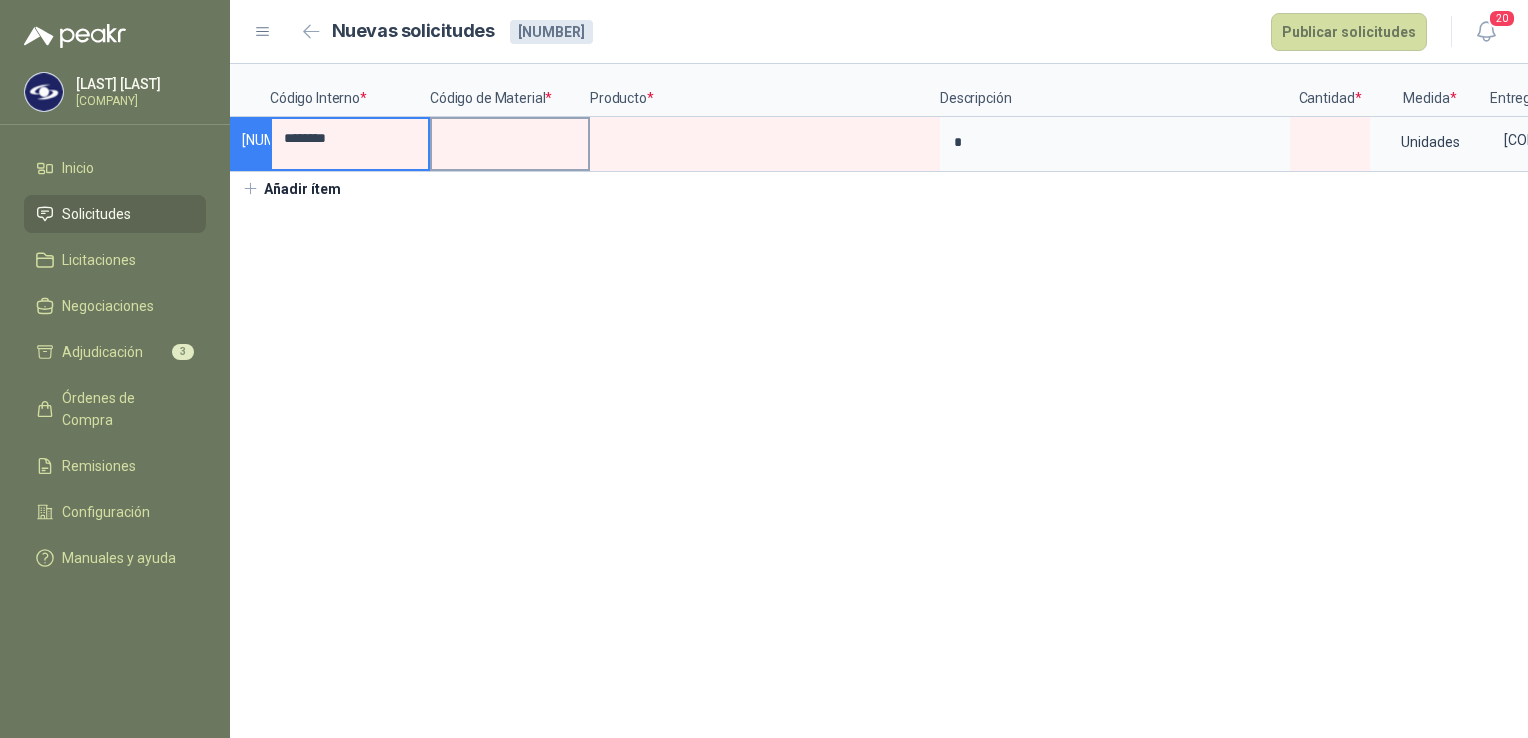 click at bounding box center [510, 138] 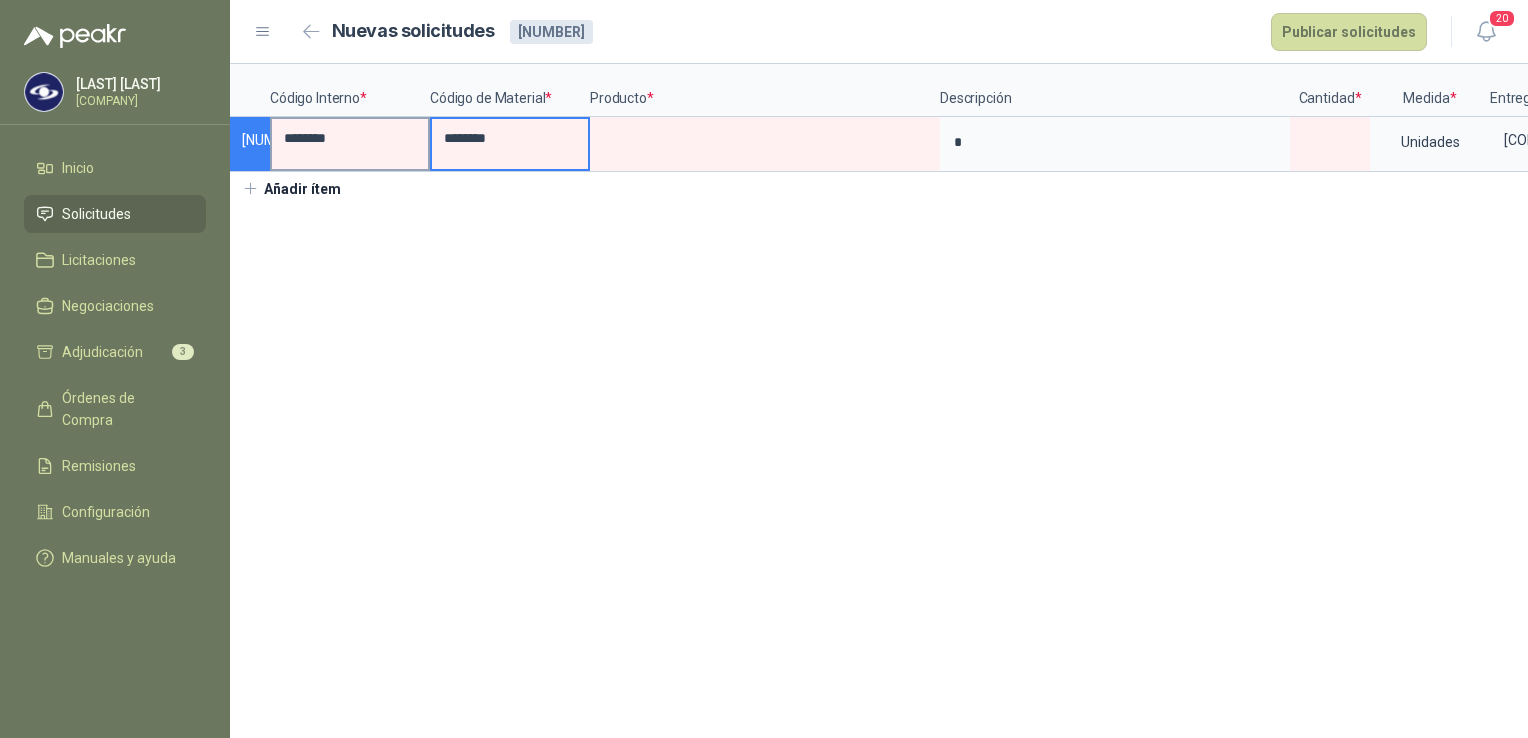 click on "********" at bounding box center (350, 138) 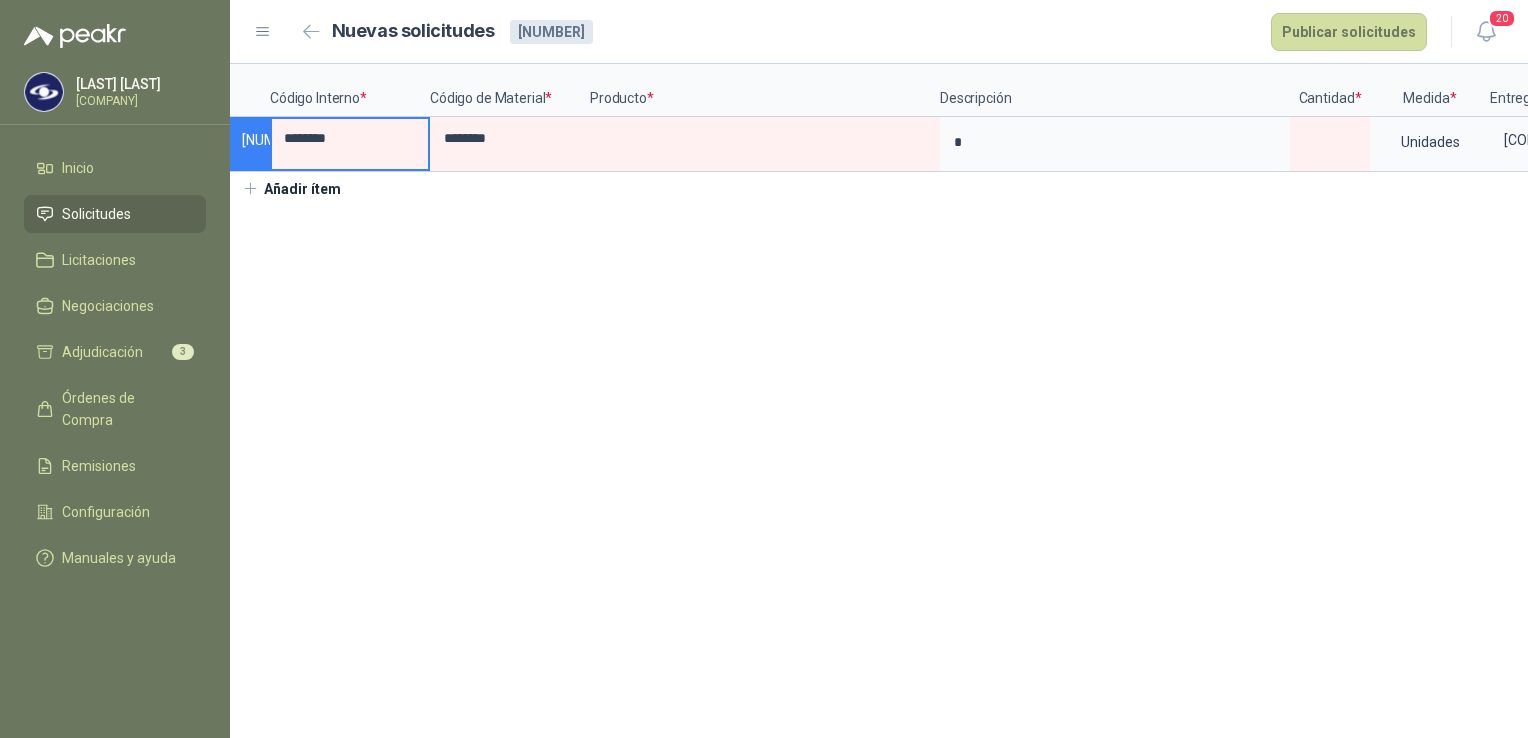 drag, startPoint x: 372, startPoint y: 140, endPoint x: 163, endPoint y: 122, distance: 209.77368 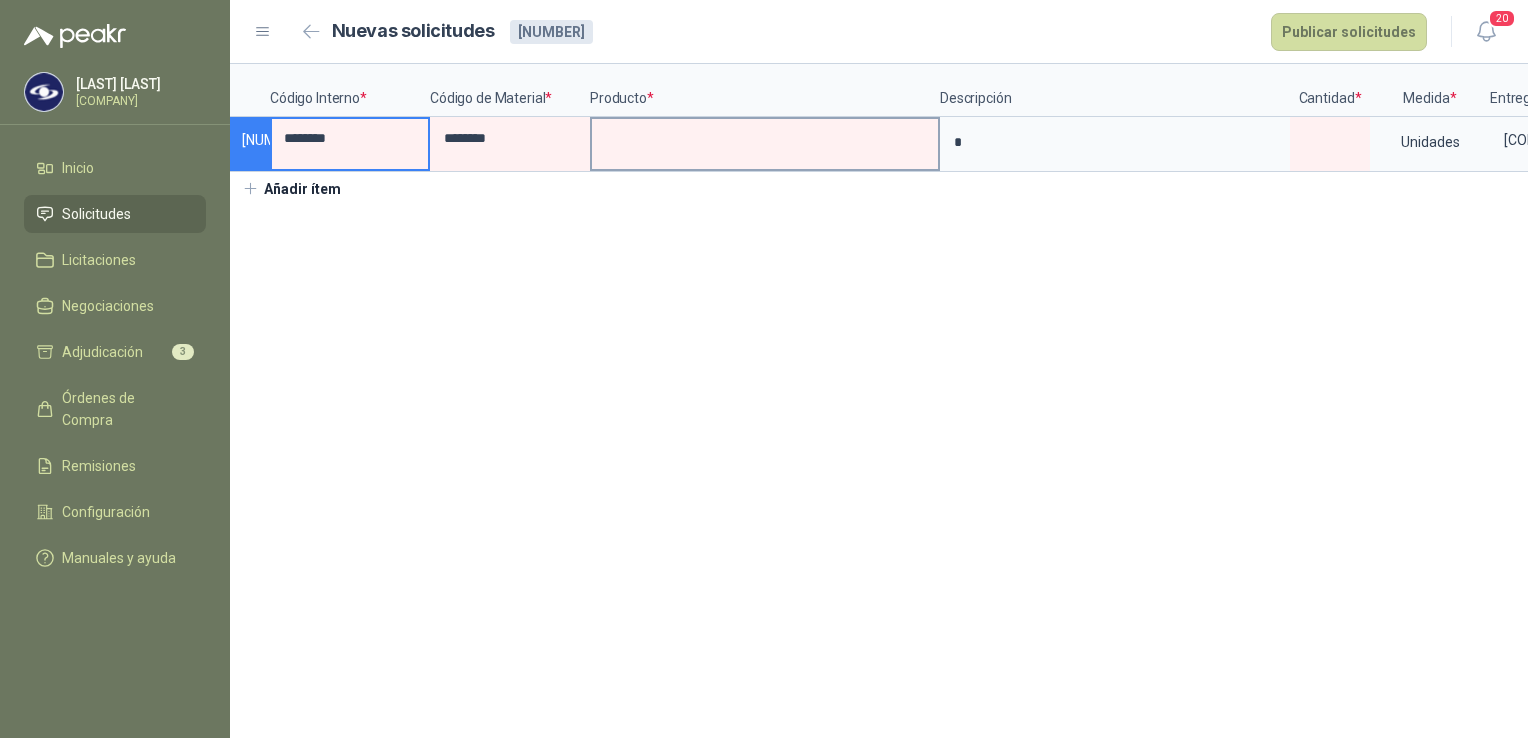 click at bounding box center [765, 138] 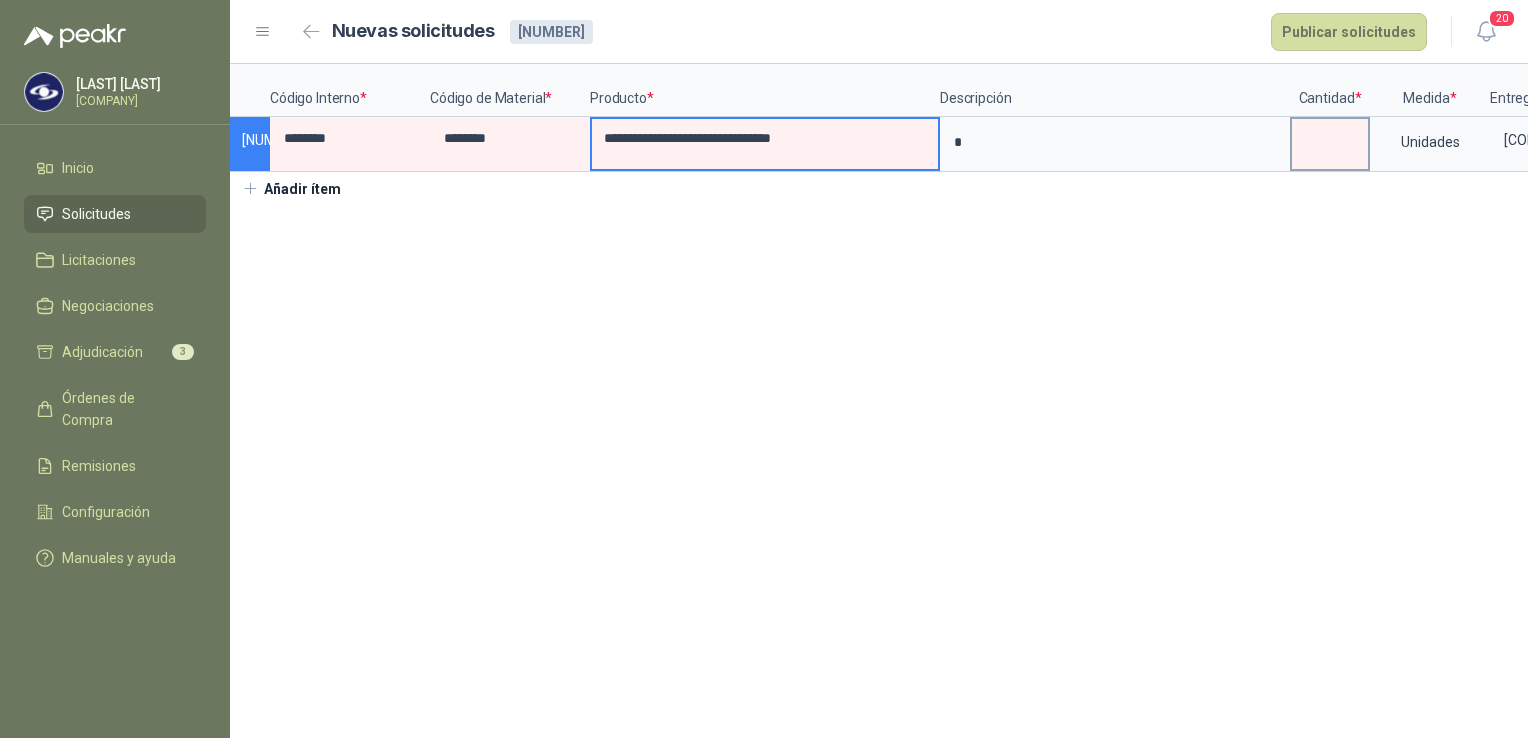 click at bounding box center [1330, 138] 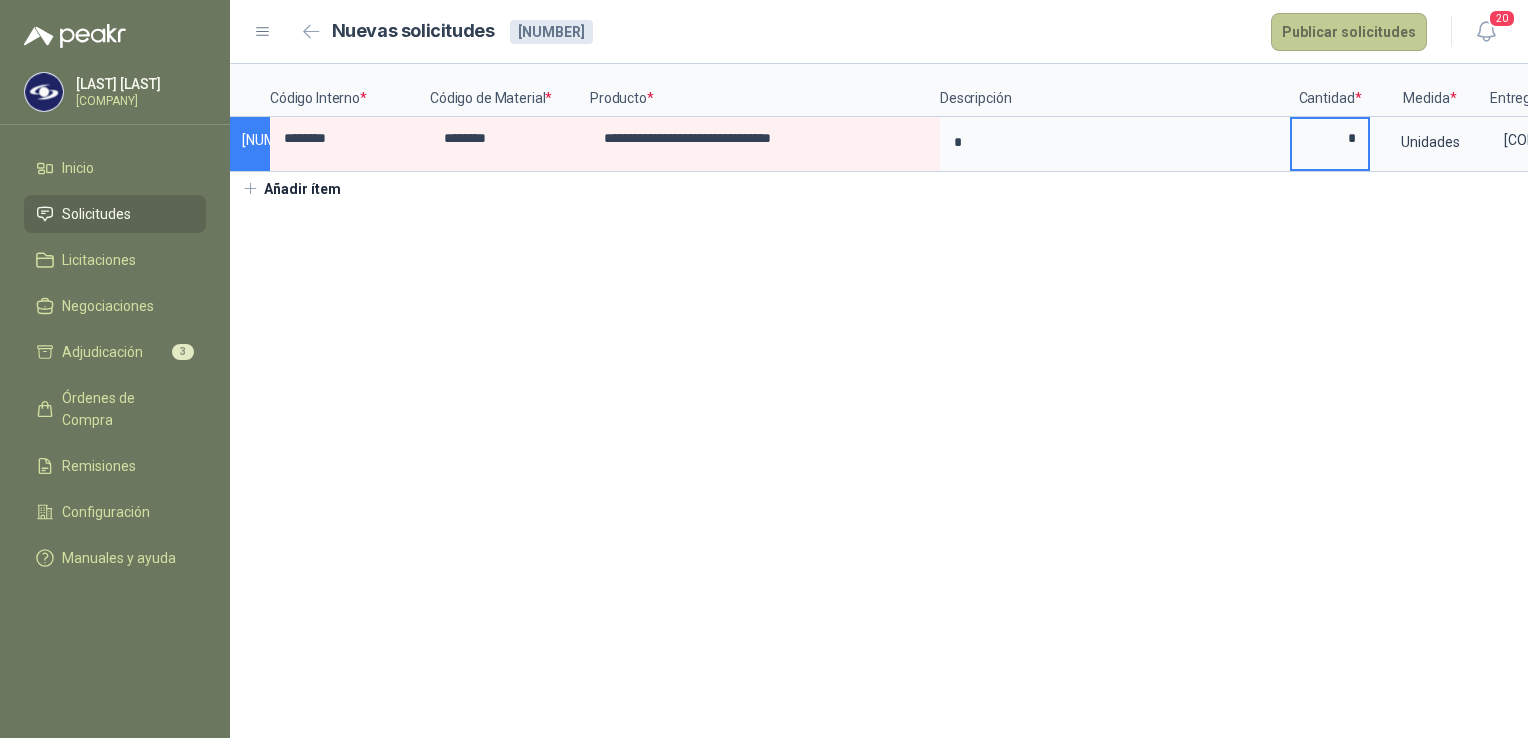 type on "*" 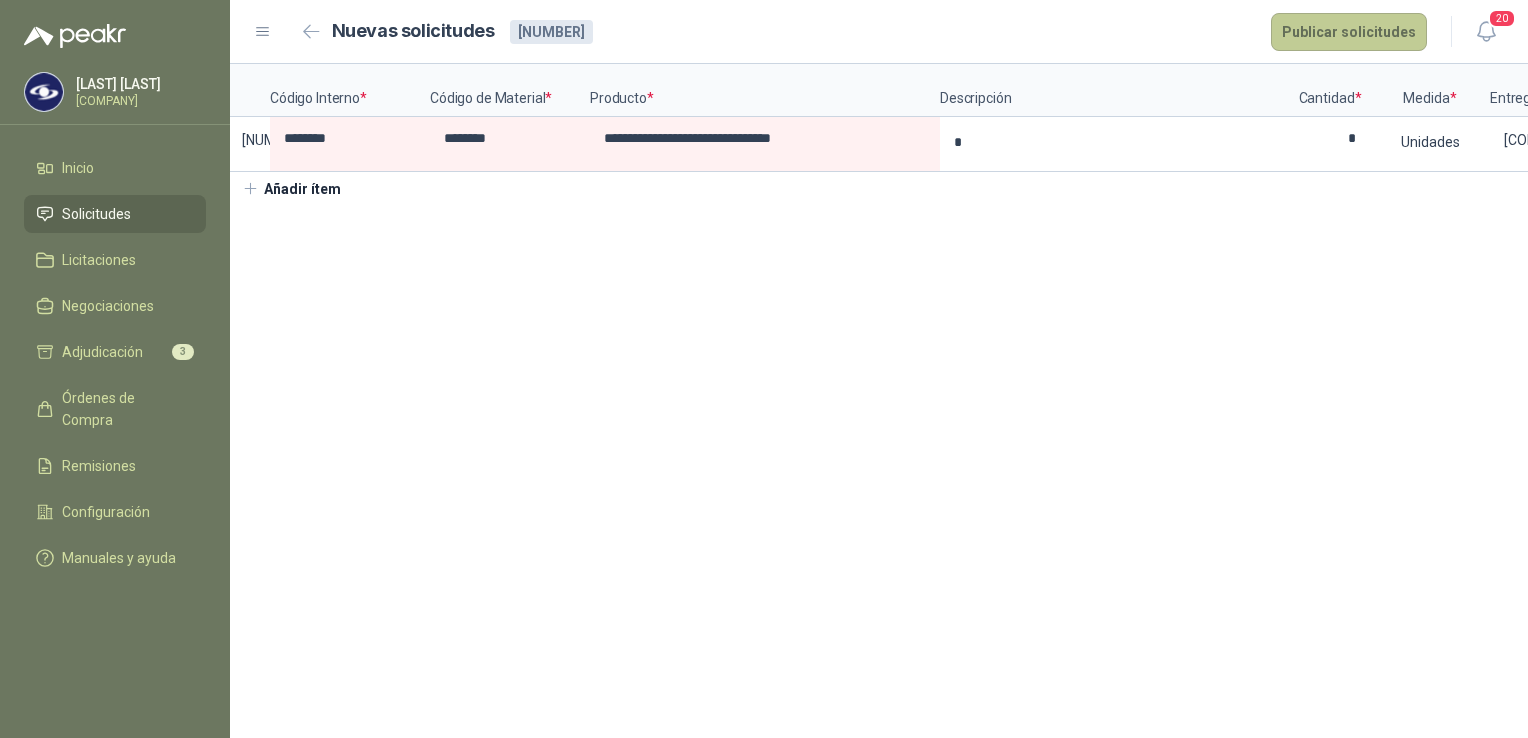 click on "Publicar solicitudes" at bounding box center (1349, 32) 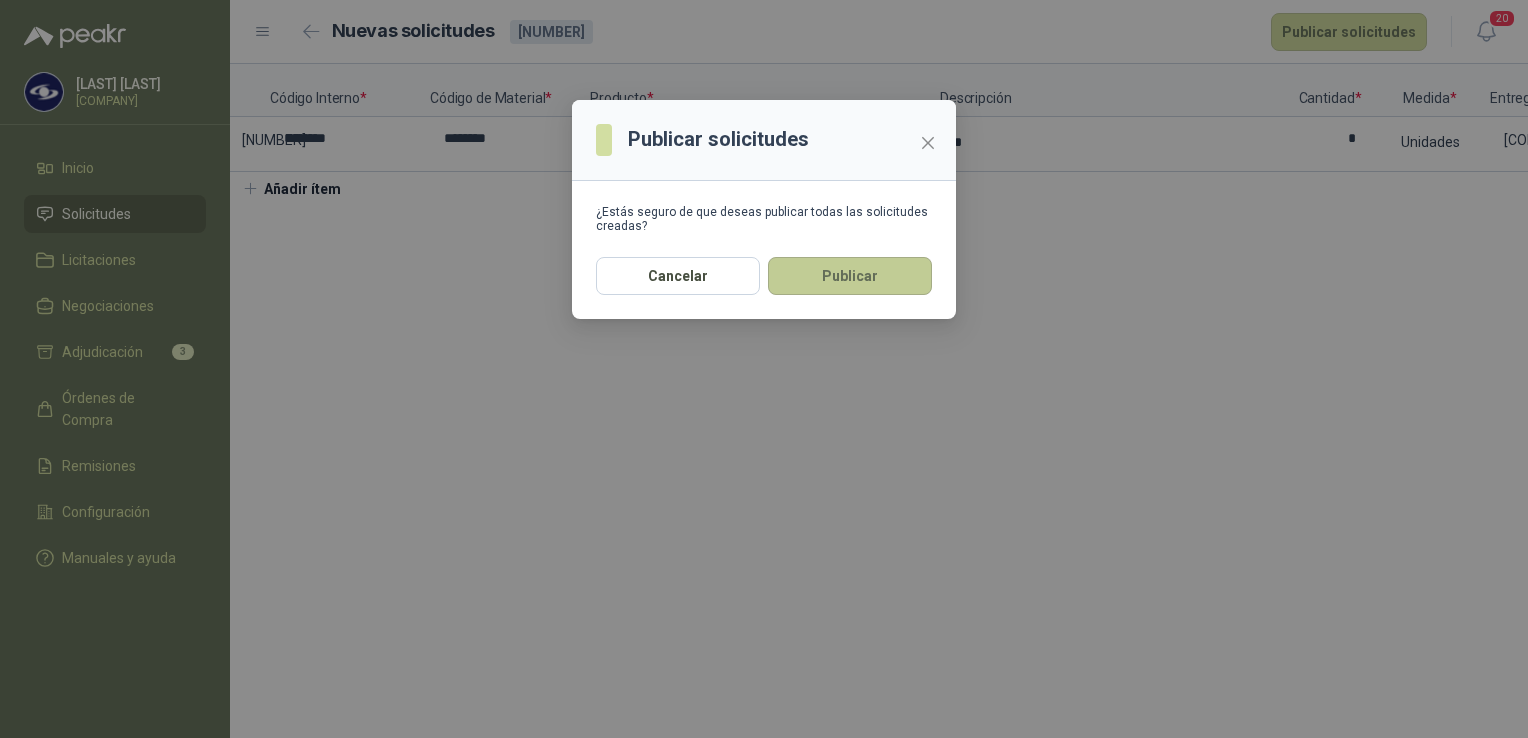 click on "Publicar" at bounding box center (850, 276) 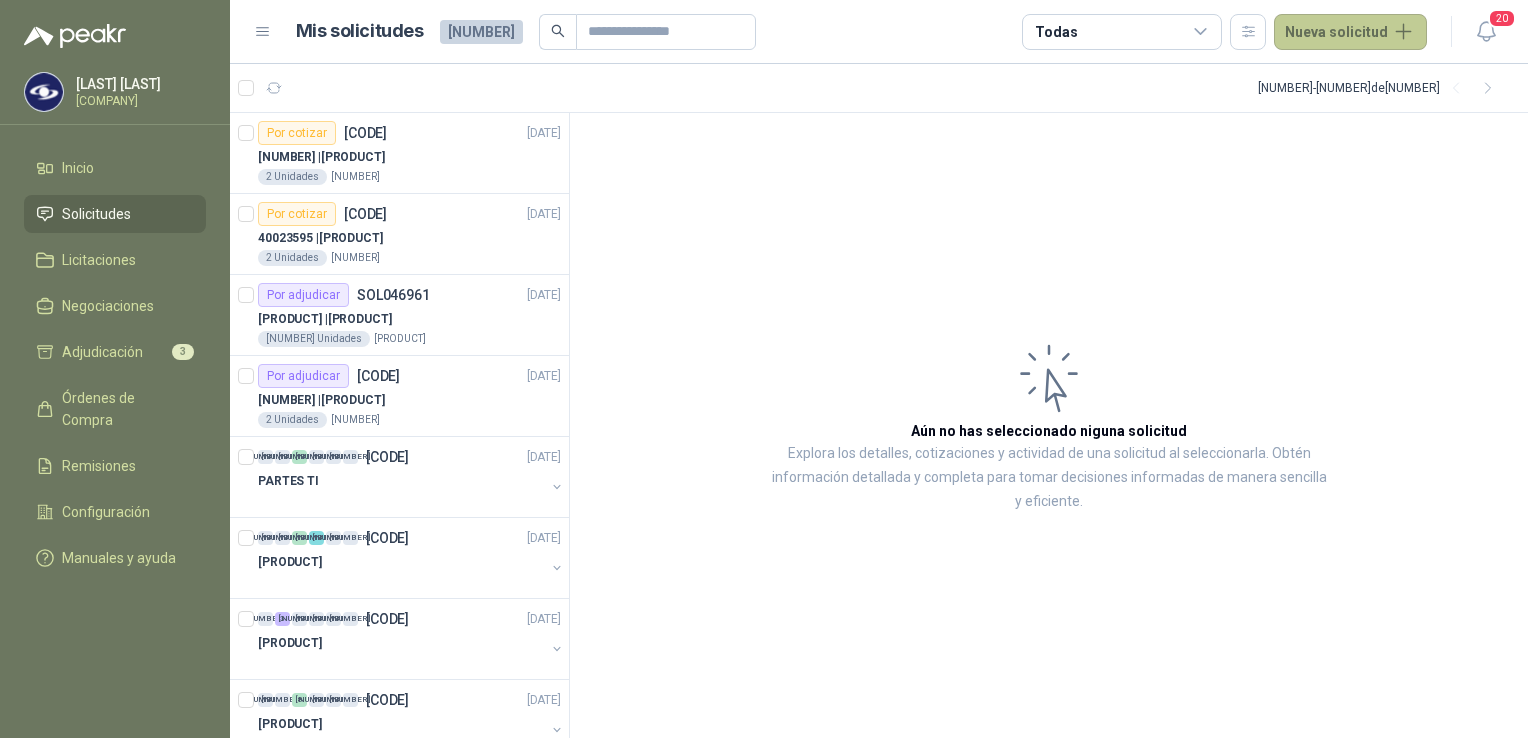 click on "Nueva solicitud" at bounding box center [1350, 32] 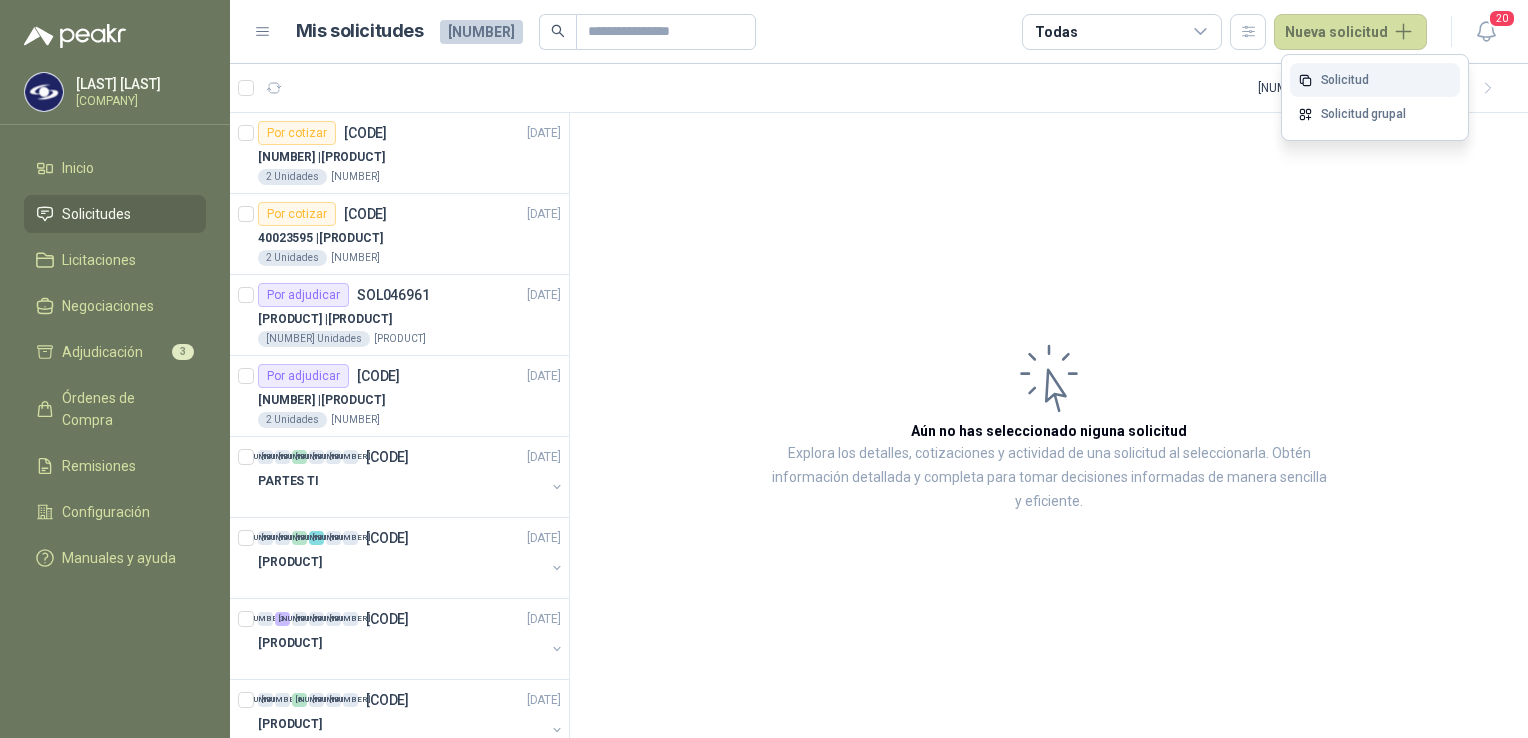 click on "Solicitud" at bounding box center (1375, 80) 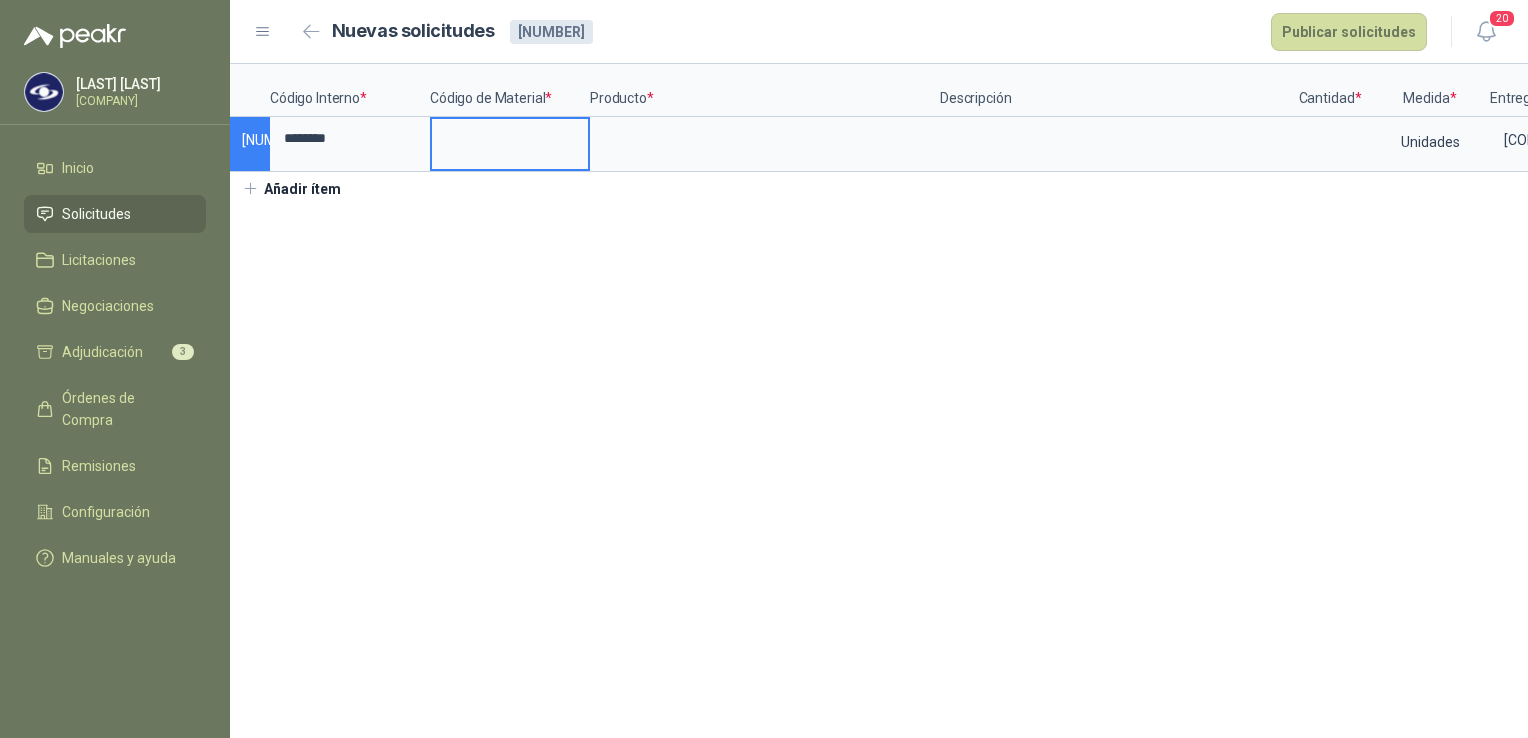 click at bounding box center [510, 138] 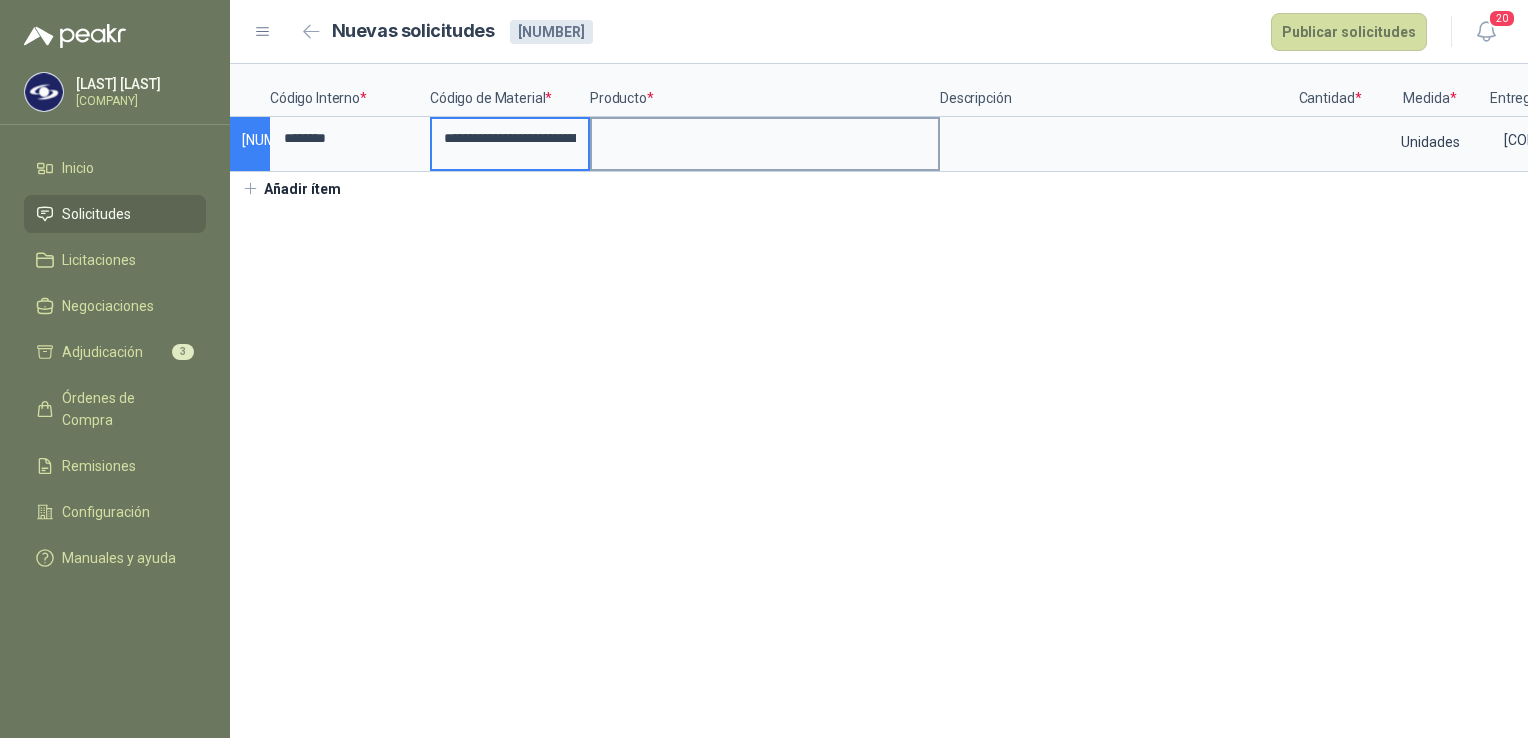 click at bounding box center (765, 138) 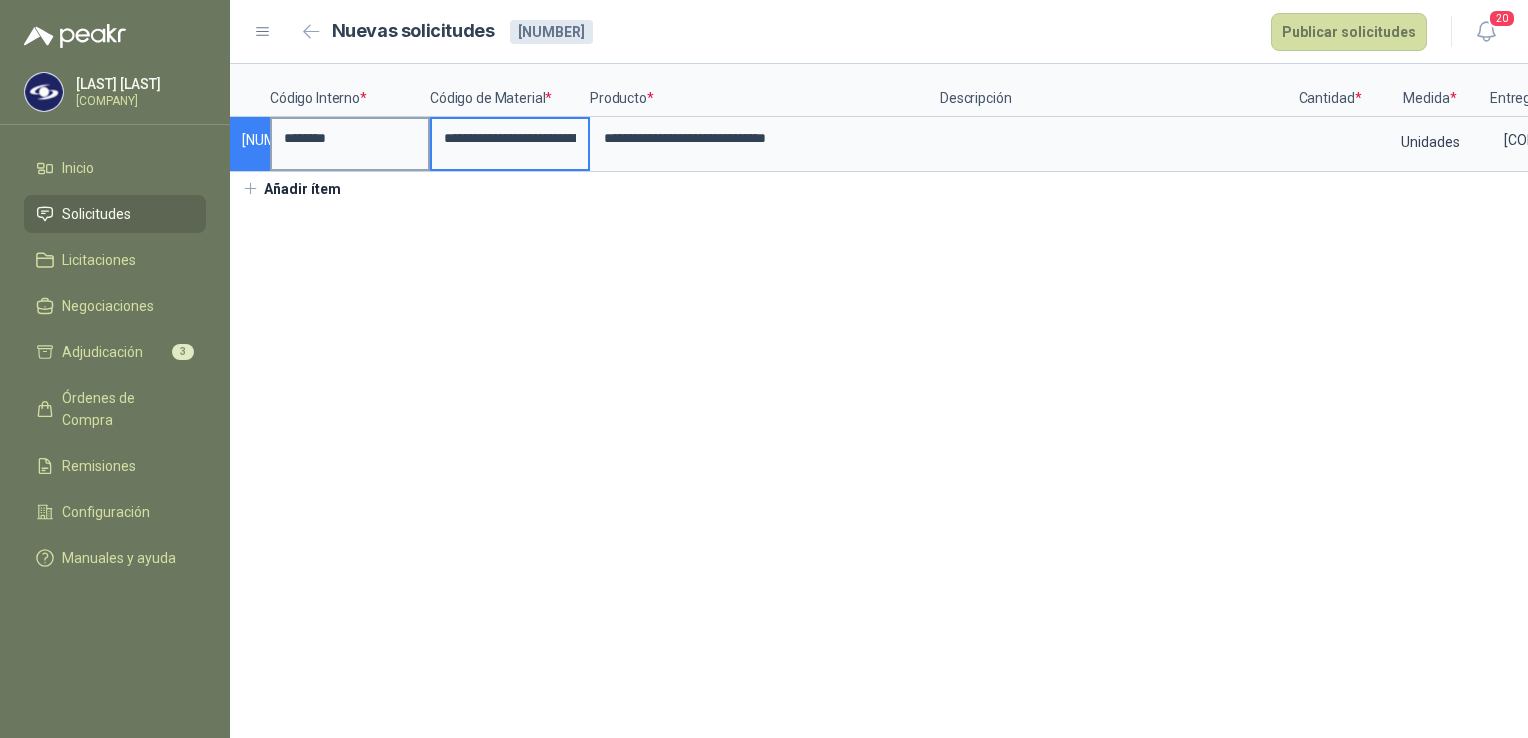 drag, startPoint x: 526, startPoint y: 145, endPoint x: 352, endPoint y: 145, distance: 174 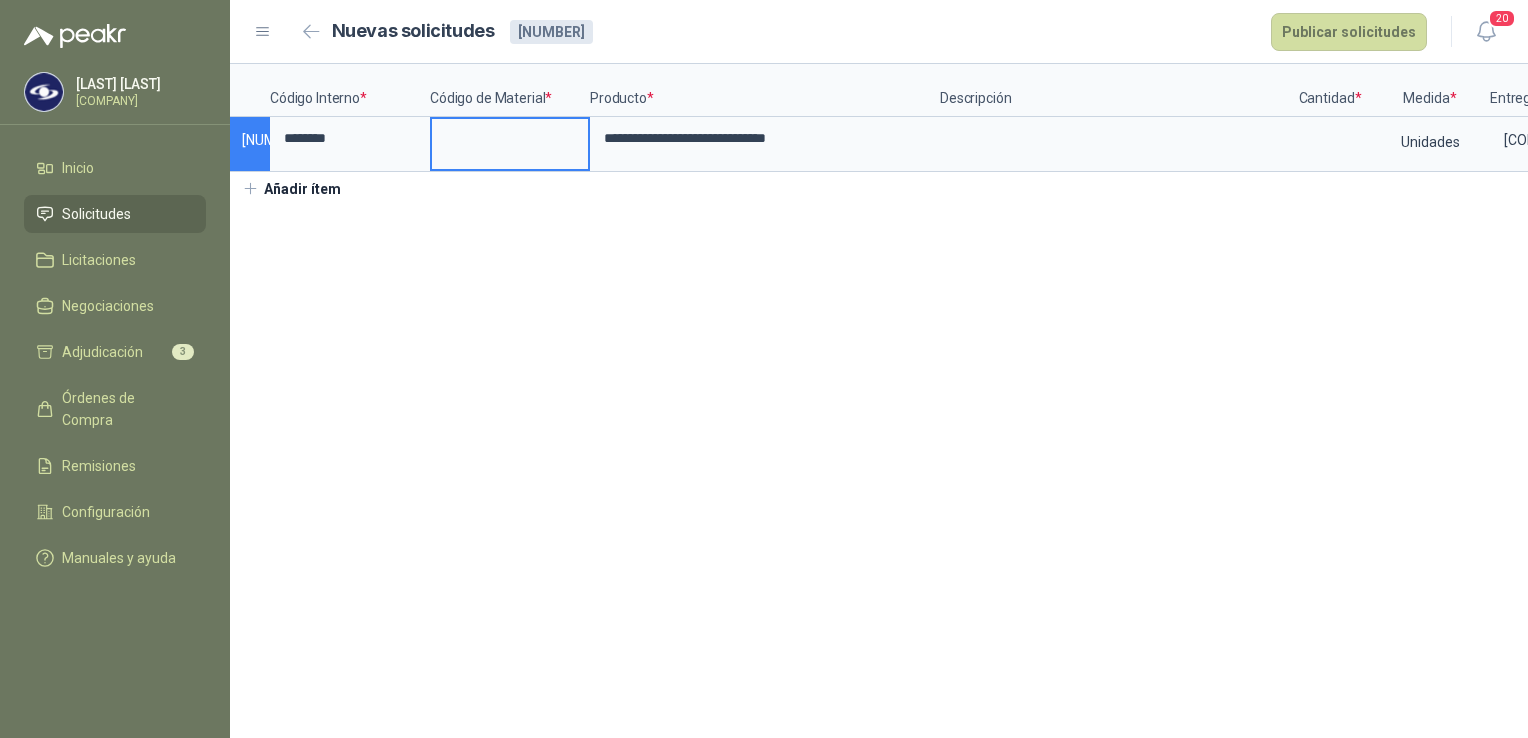 type 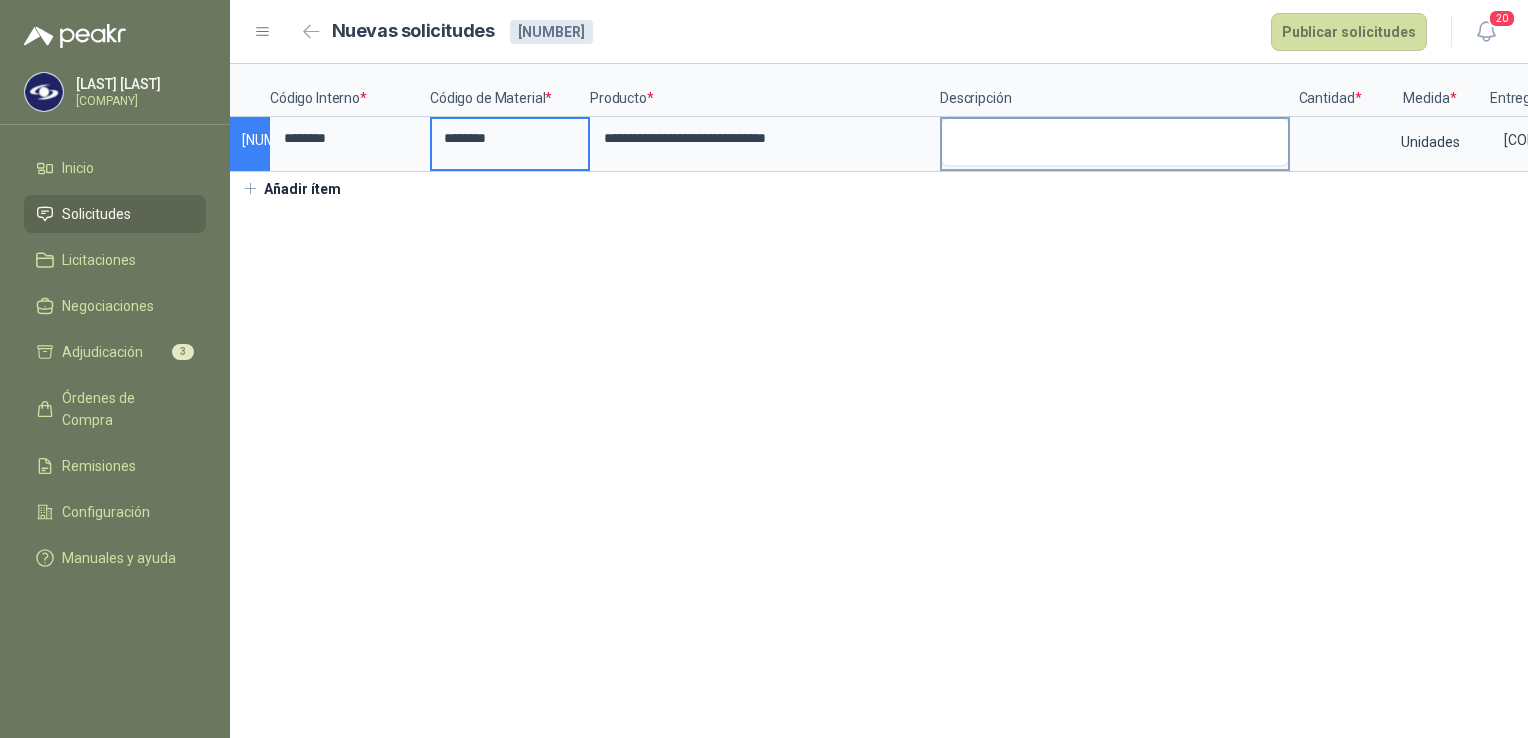 click at bounding box center [1115, 142] 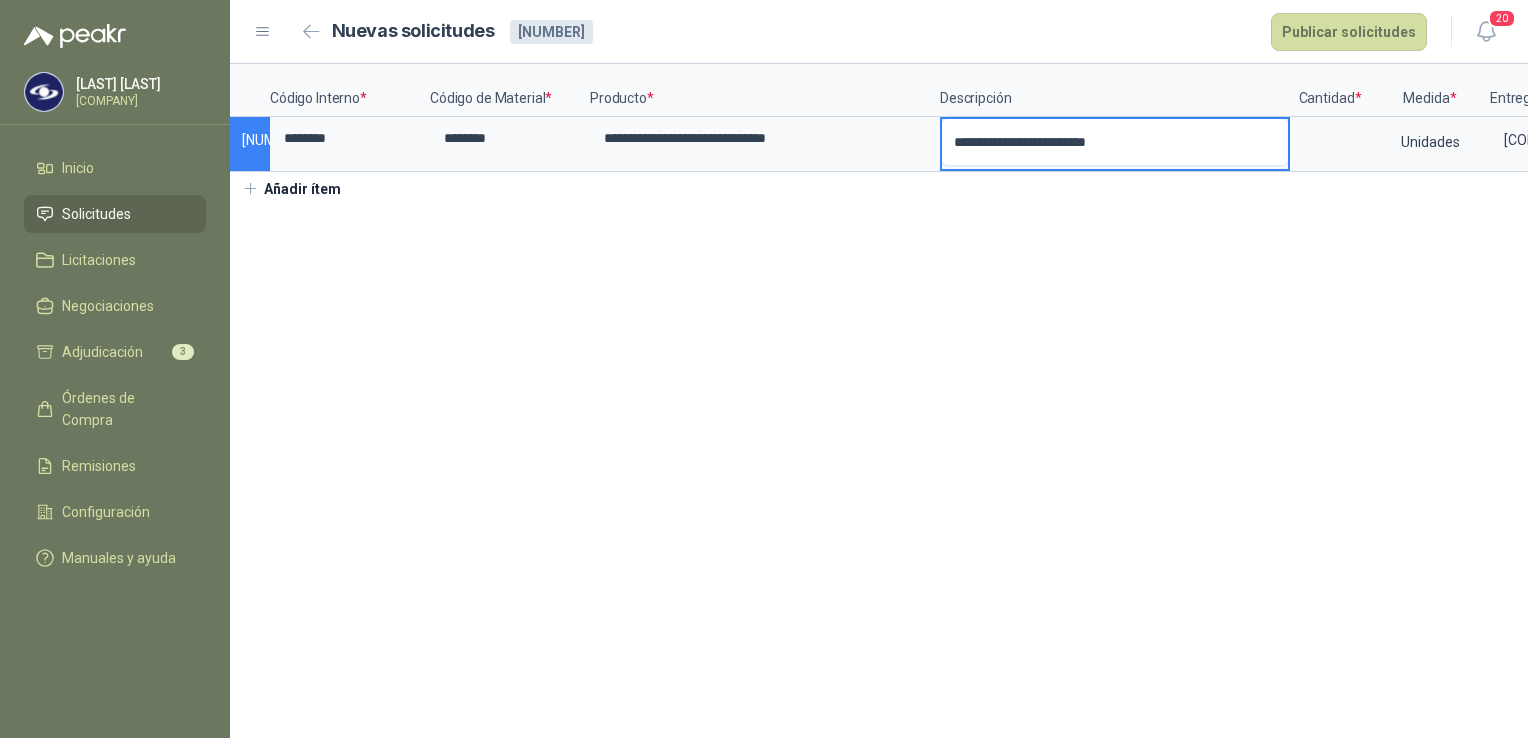 click on "**********" at bounding box center (1115, 142) 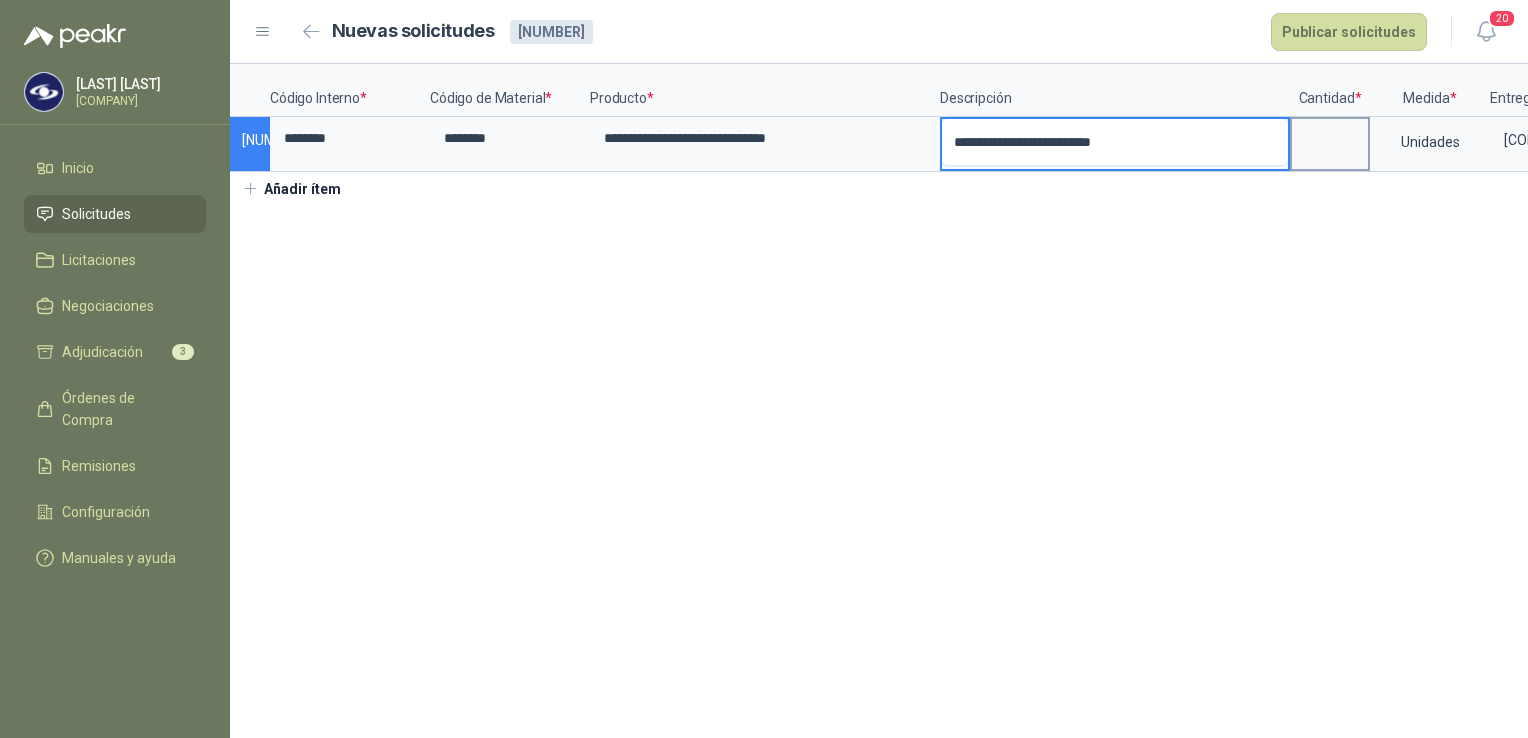 type on "**********" 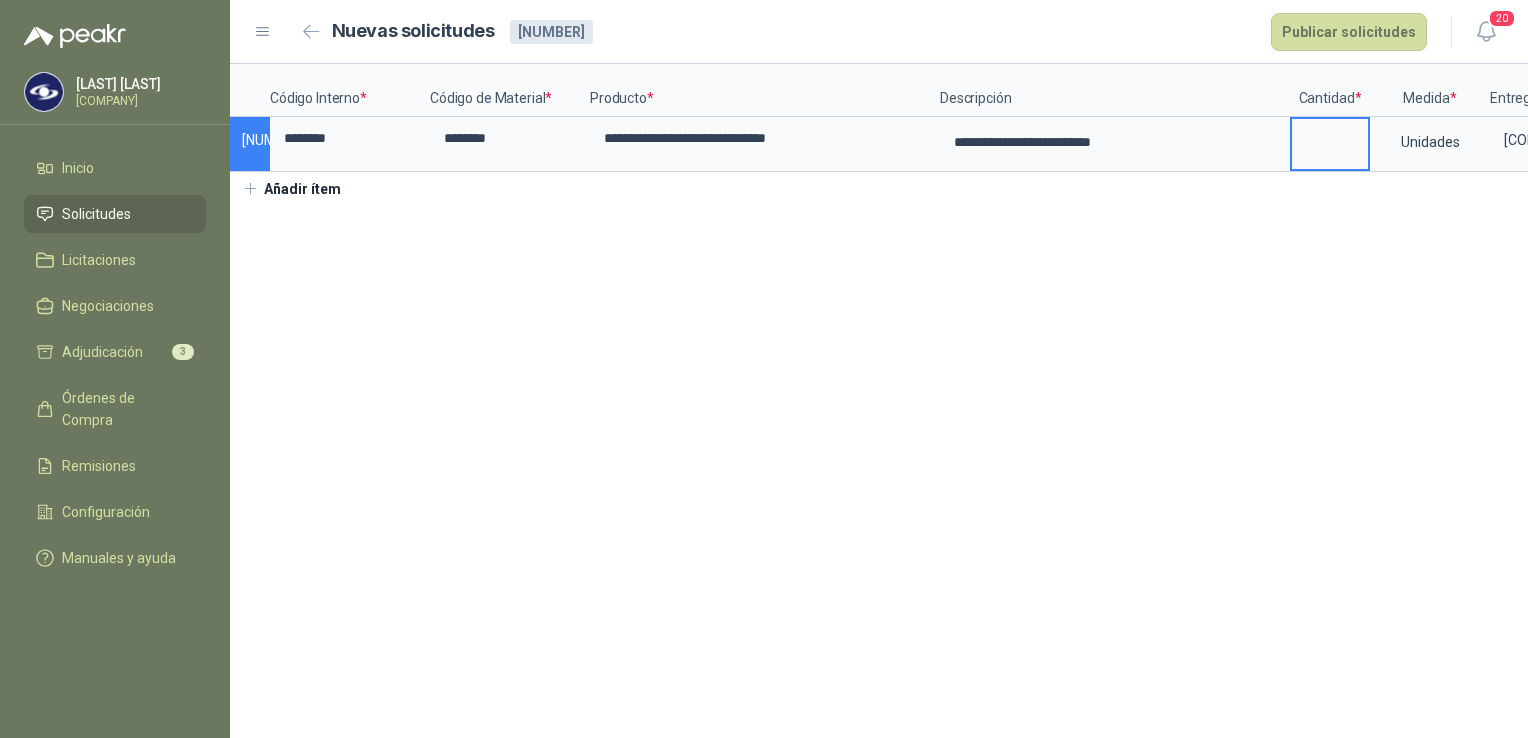 click at bounding box center (1330, 138) 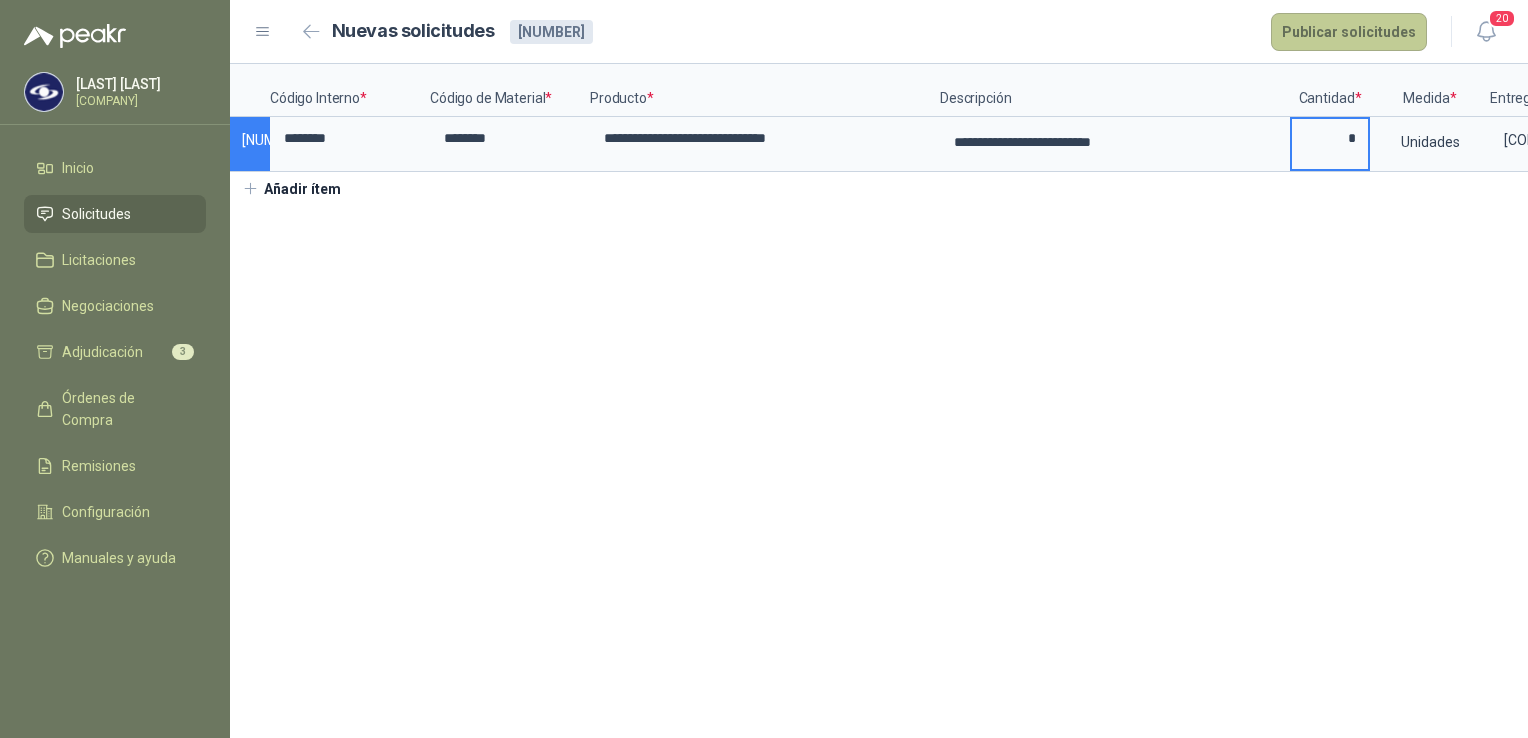 type on "*" 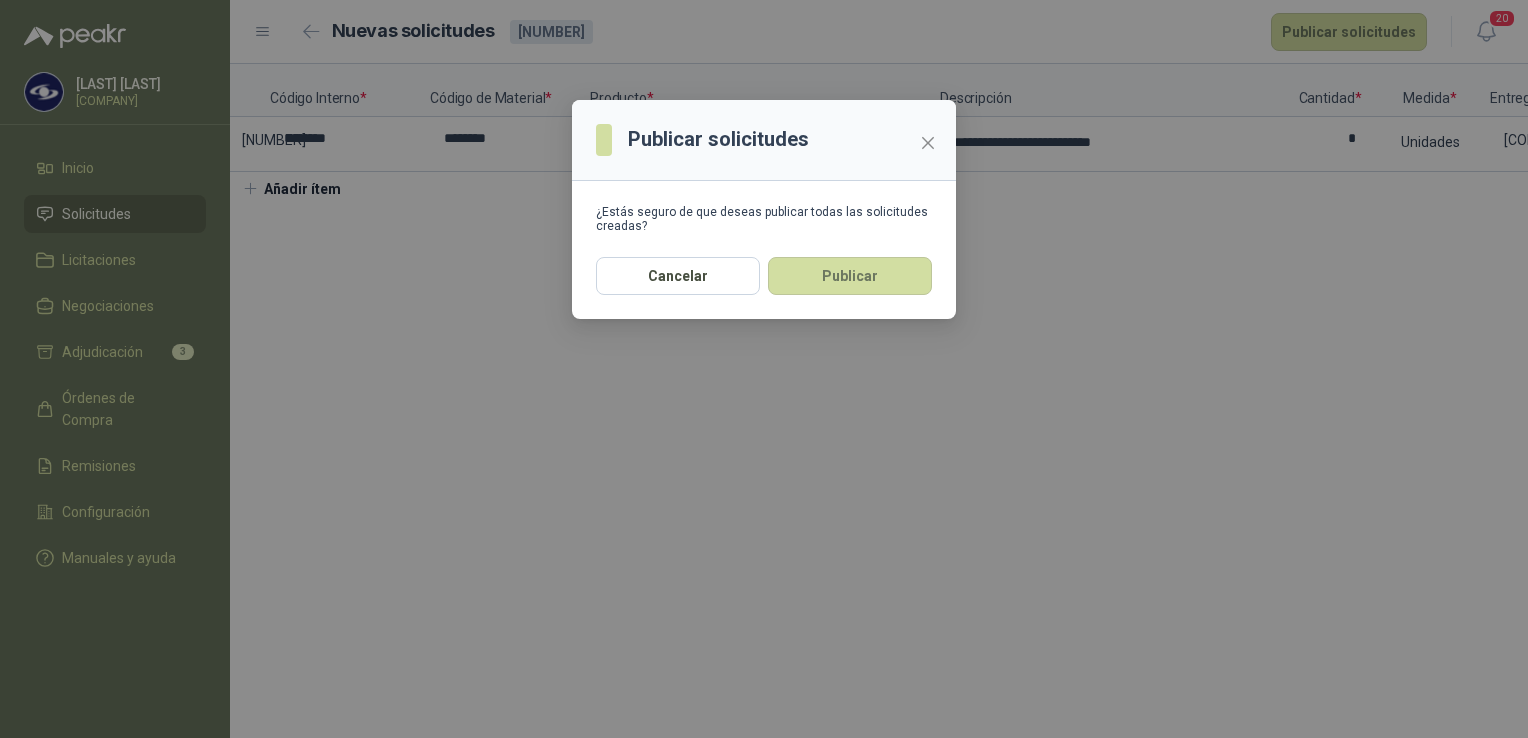 click on "Publicar" at bounding box center [850, 276] 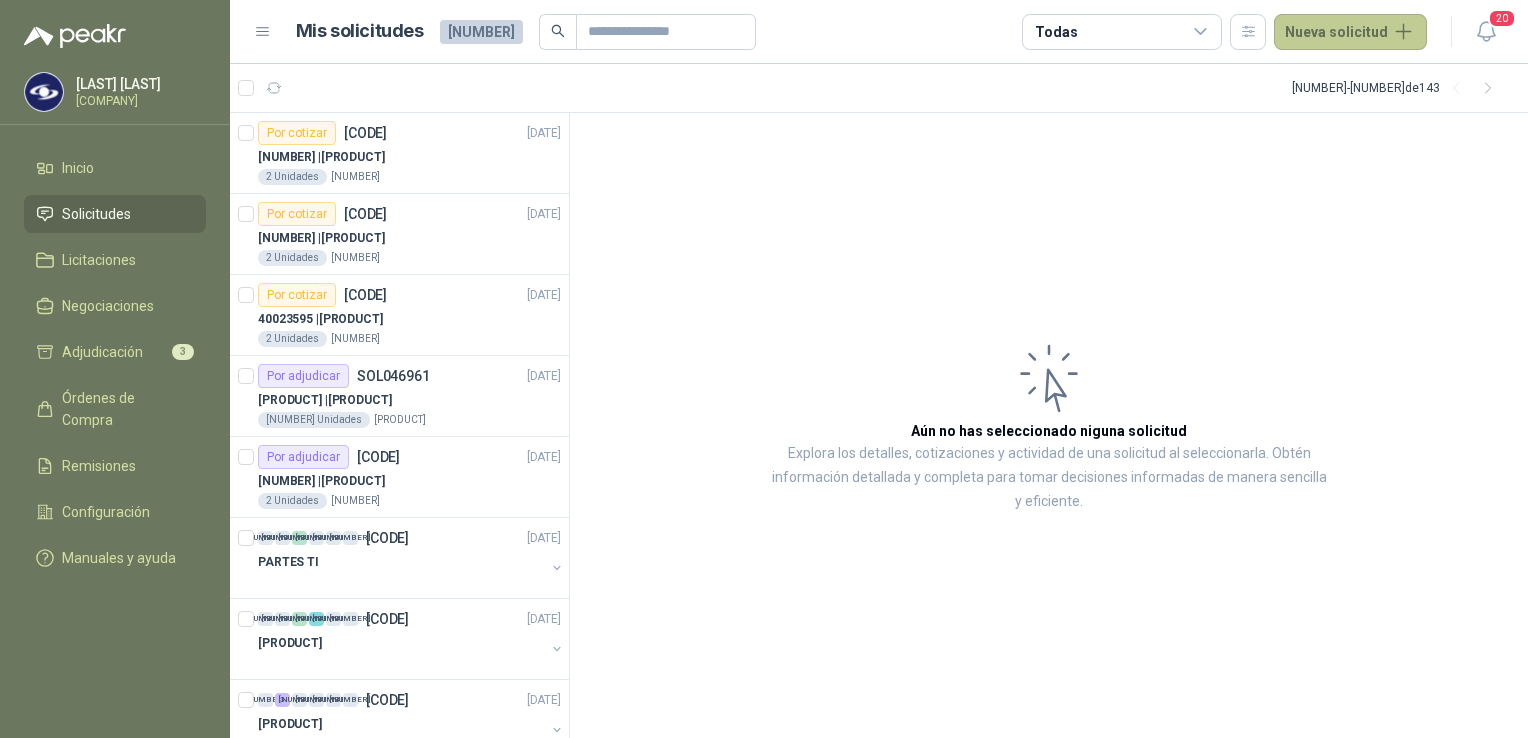 click on "Nueva solicitud" at bounding box center (1350, 32) 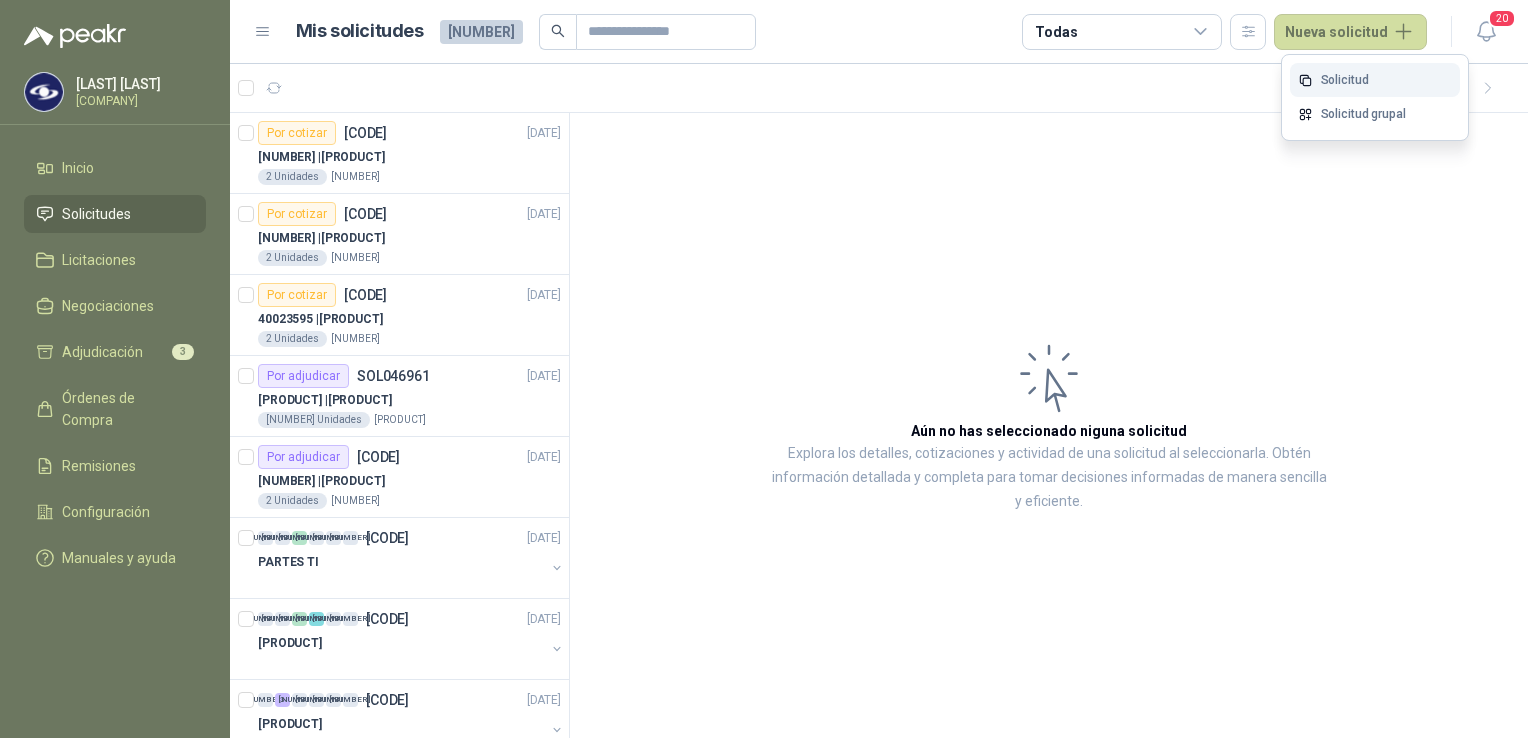 click on "Solicitud" at bounding box center [1375, 80] 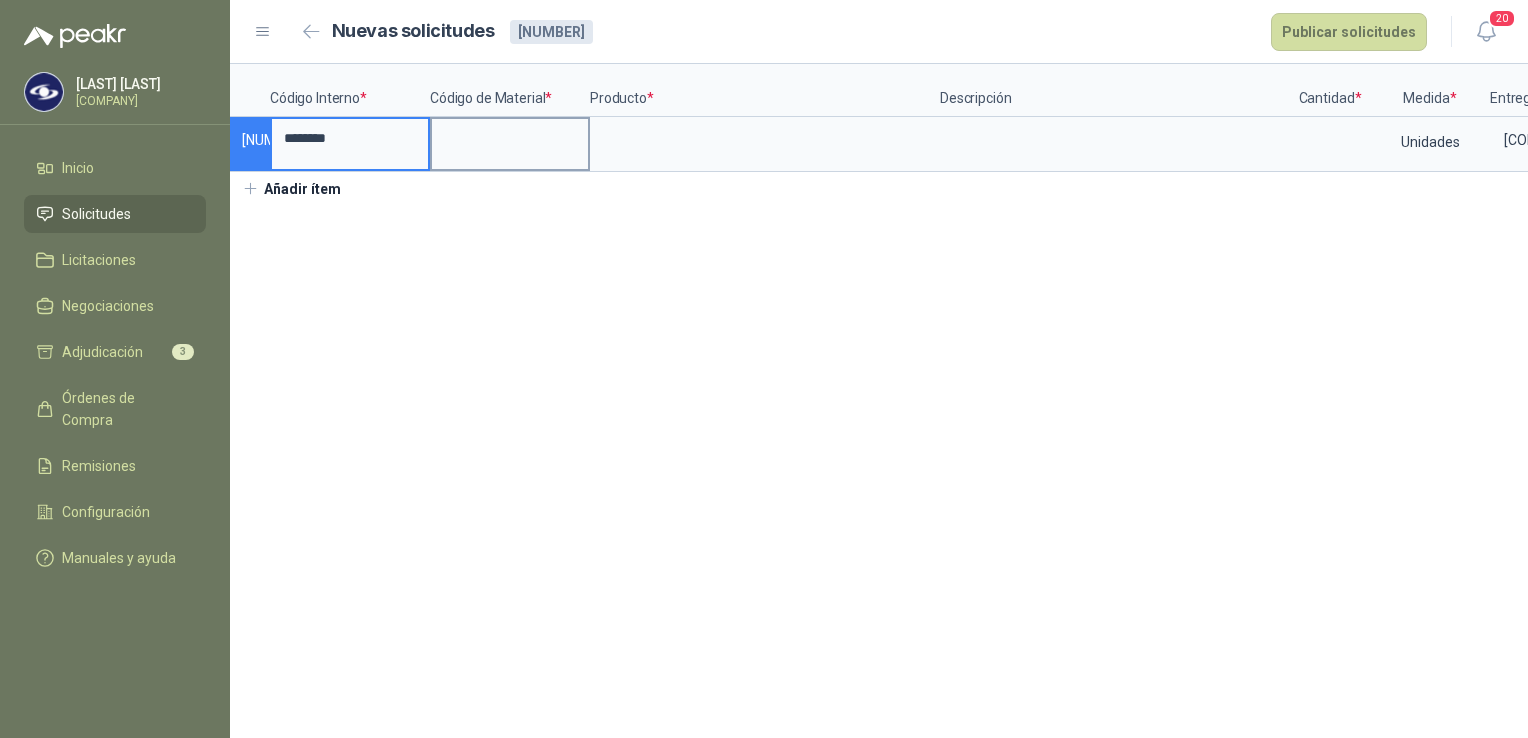 click at bounding box center [510, 138] 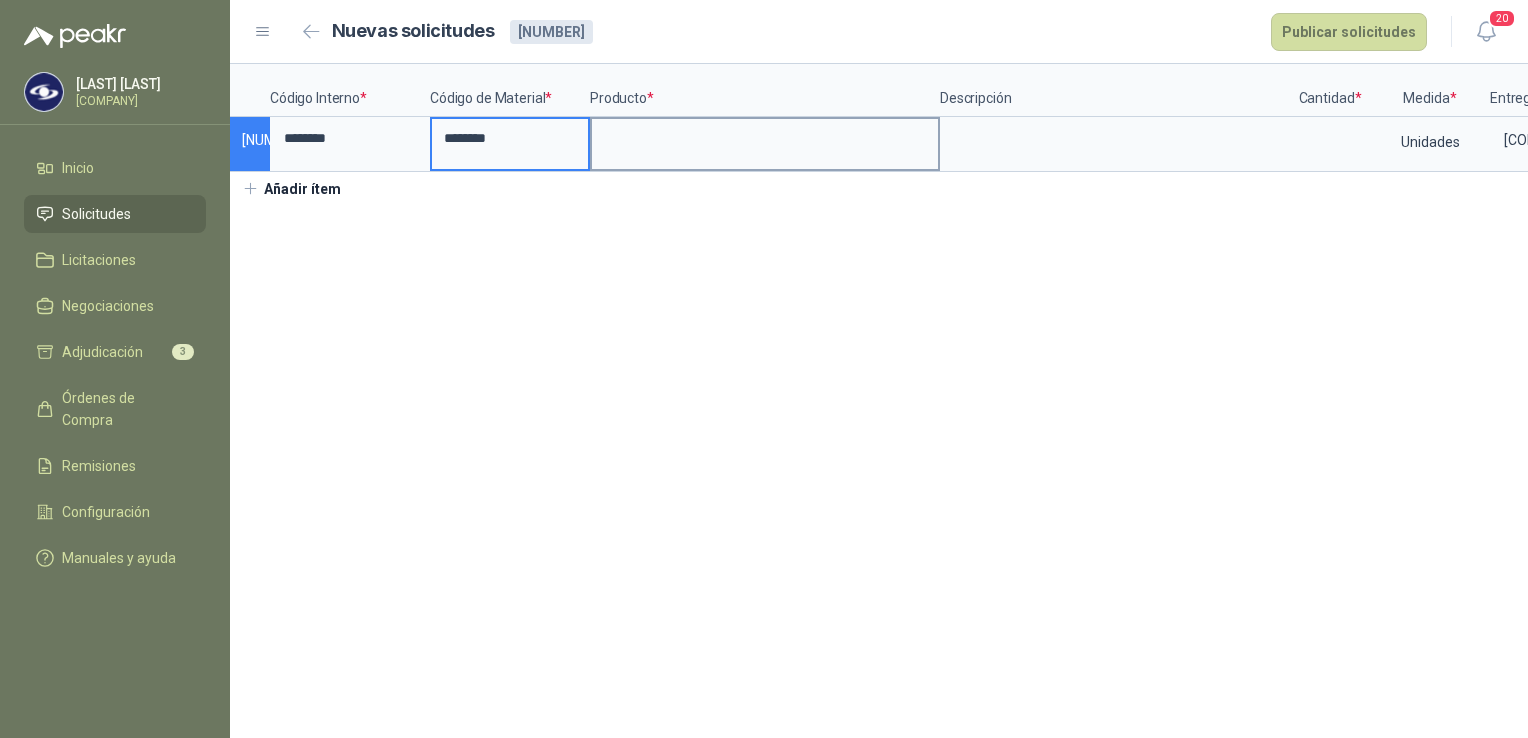 click at bounding box center [765, 138] 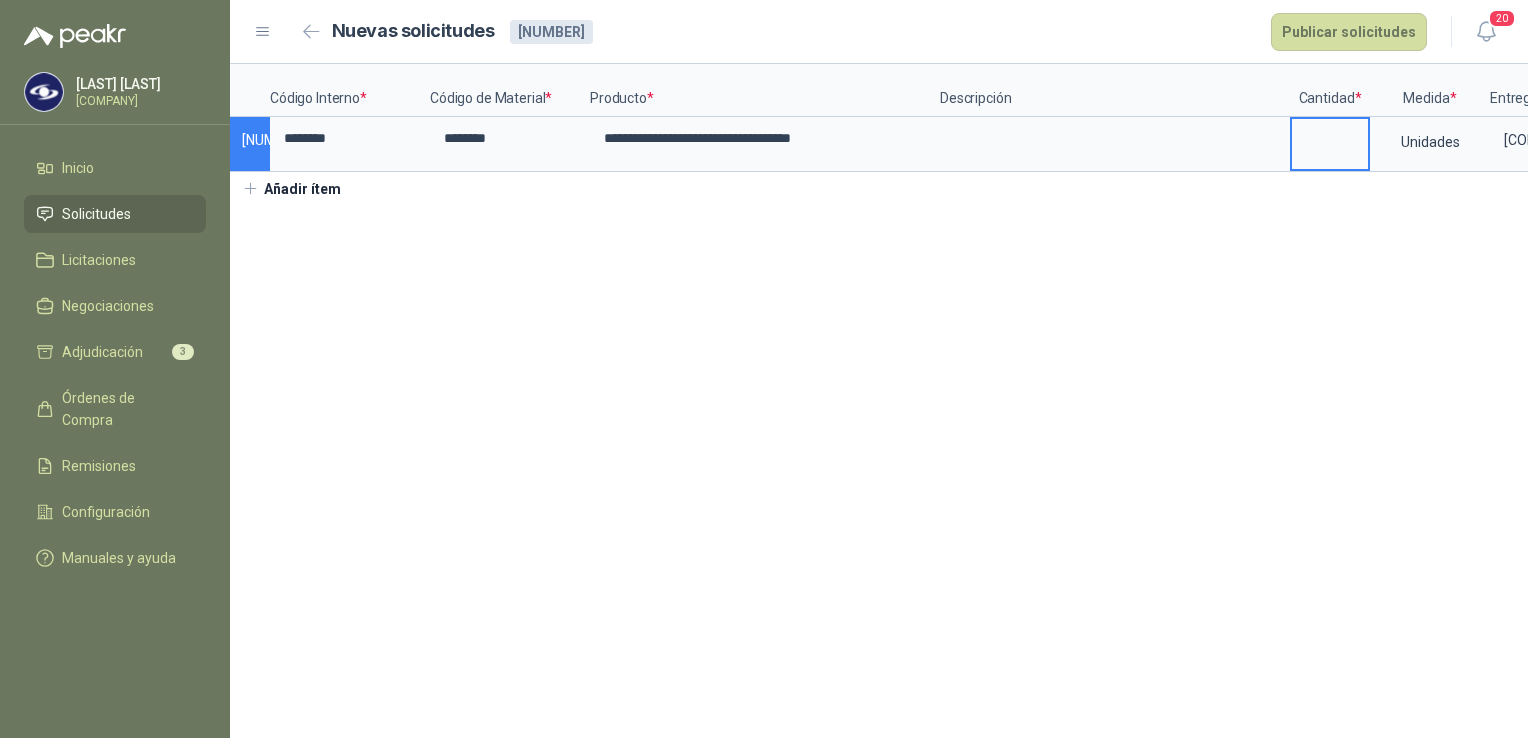 click at bounding box center (1330, 138) 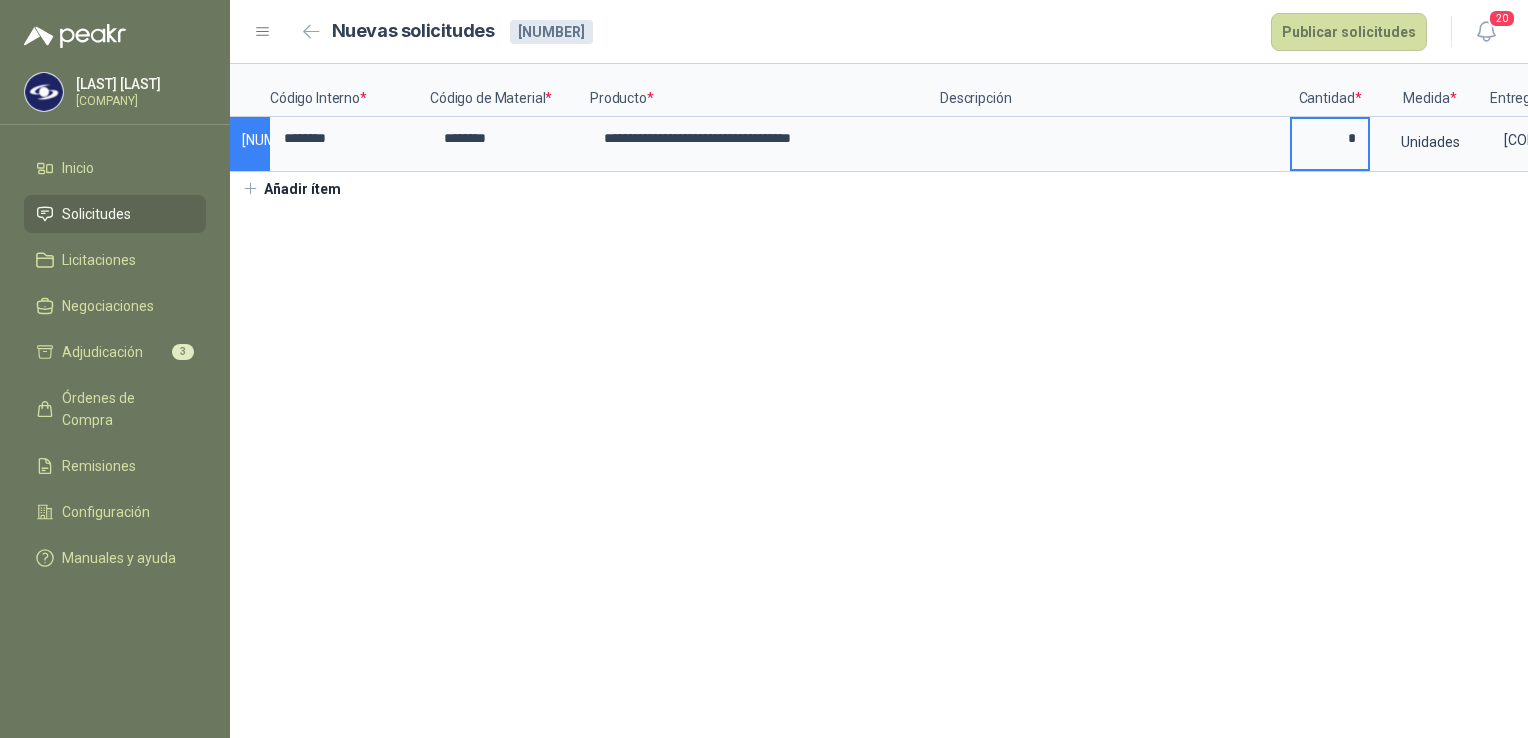 type on "*" 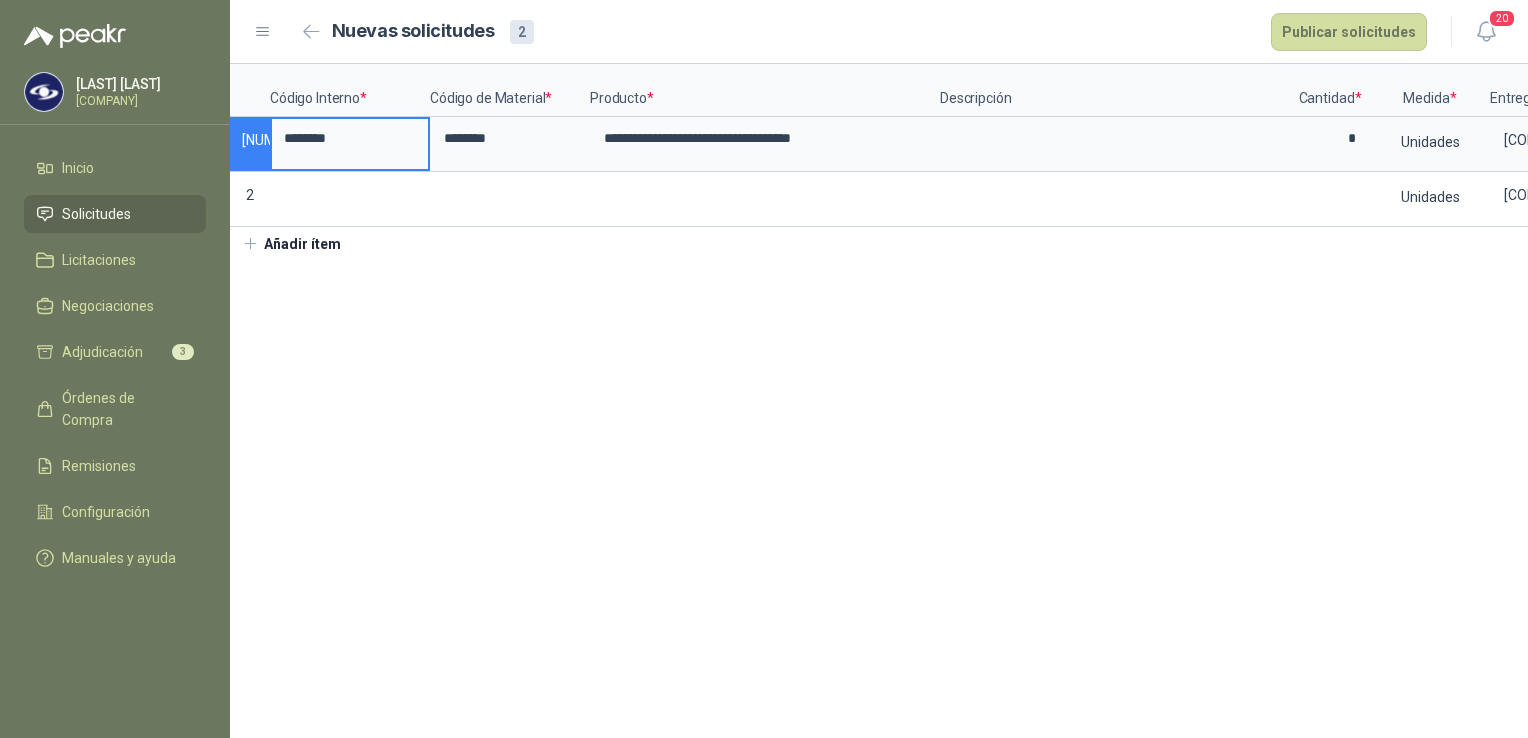 drag, startPoint x: 354, startPoint y: 146, endPoint x: 169, endPoint y: 132, distance: 185.52898 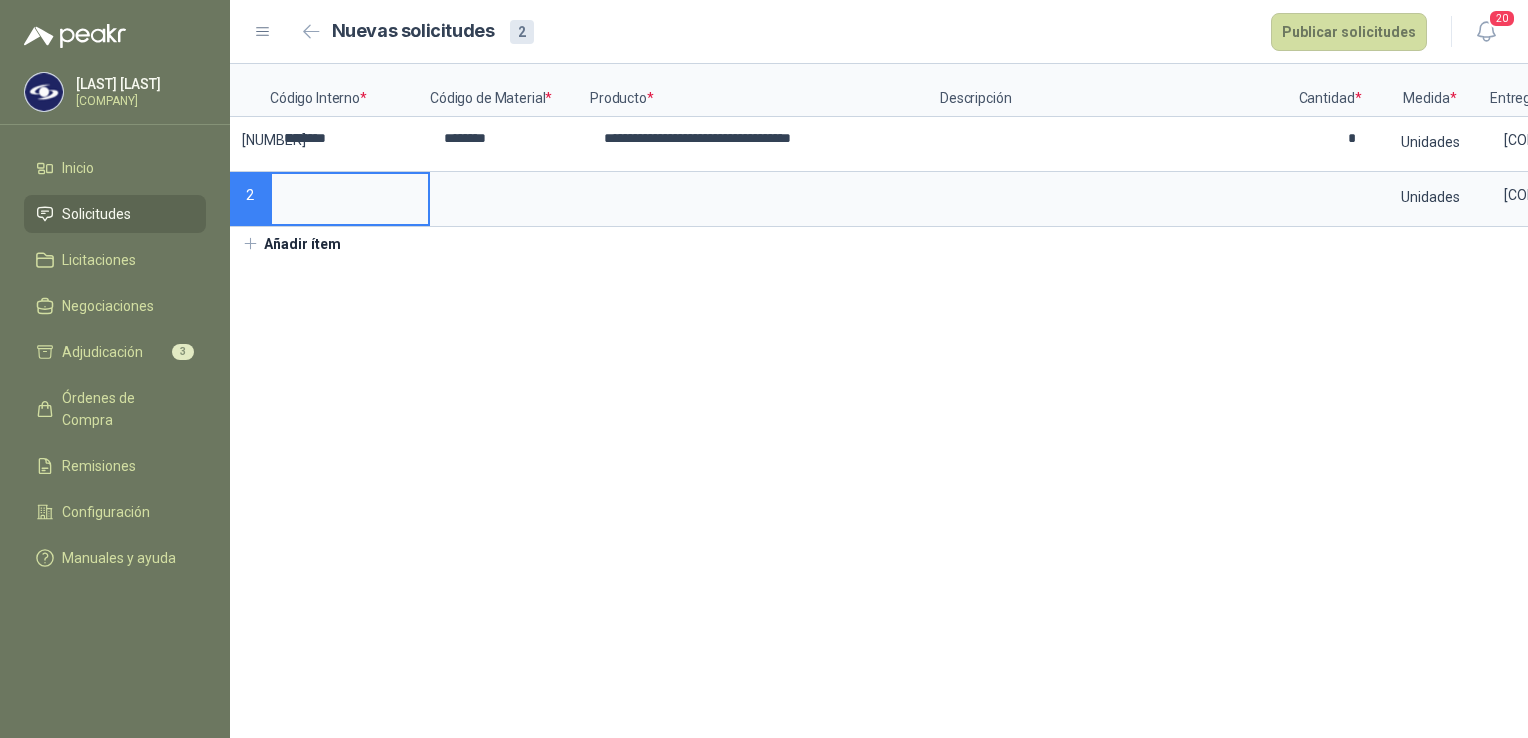 click at bounding box center [350, 193] 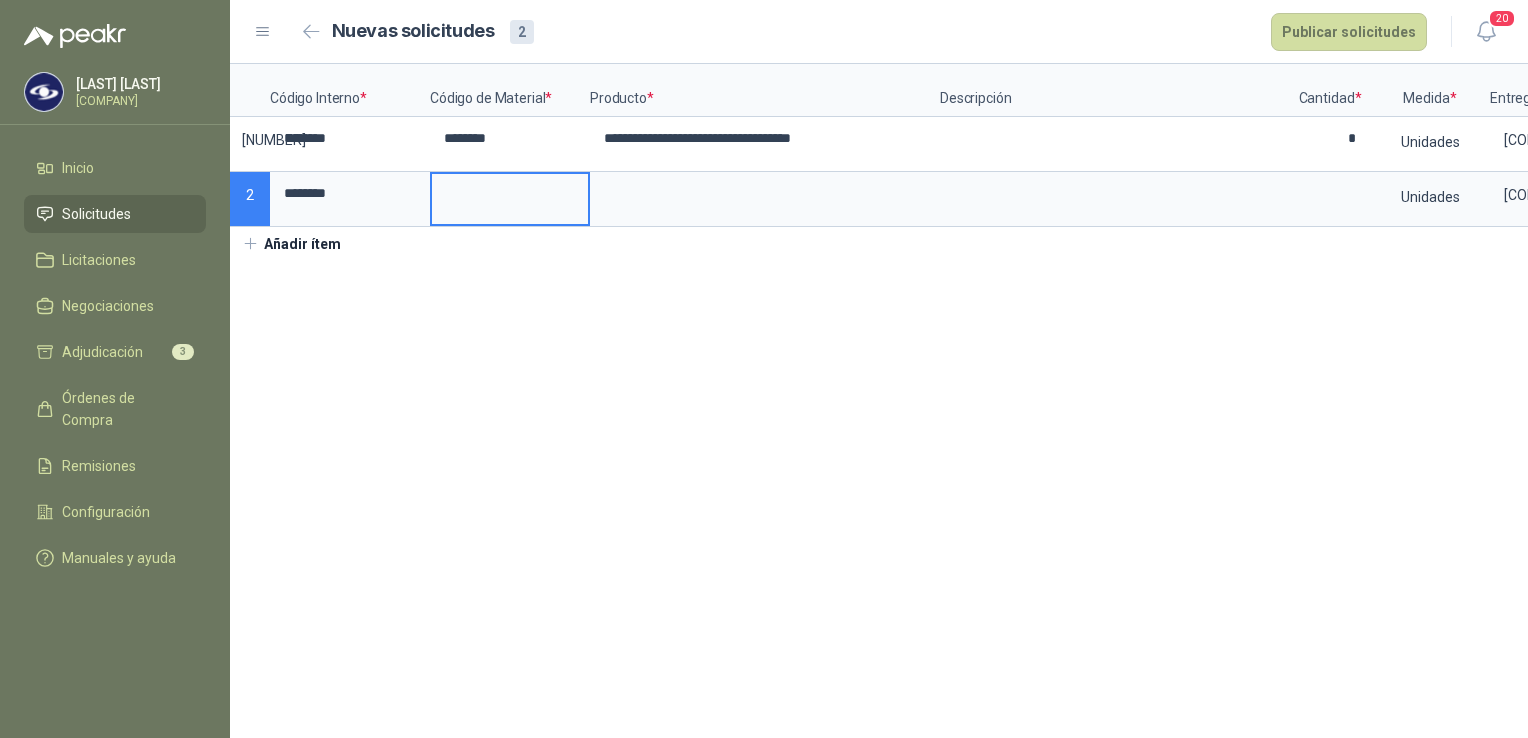 click at bounding box center [510, 193] 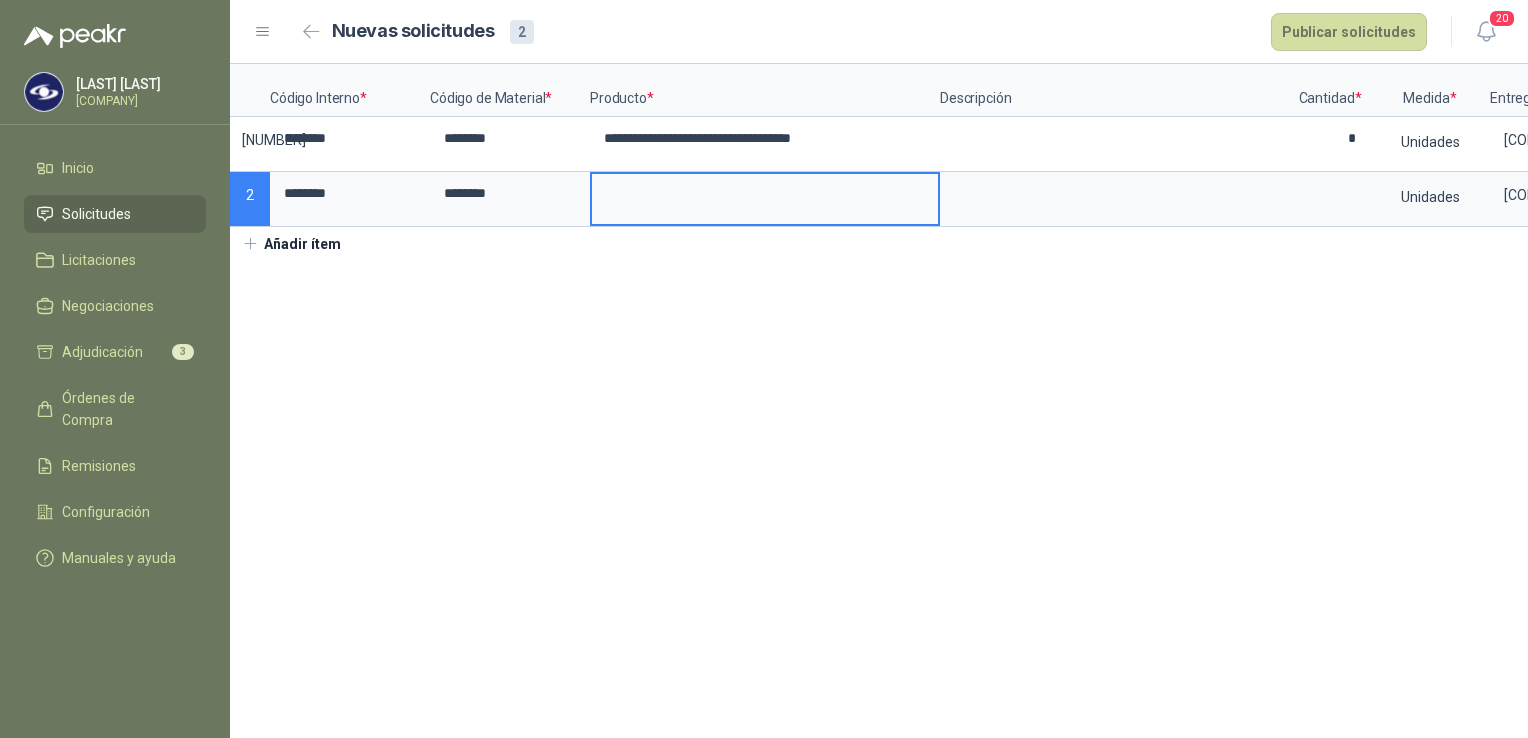 click at bounding box center (765, 193) 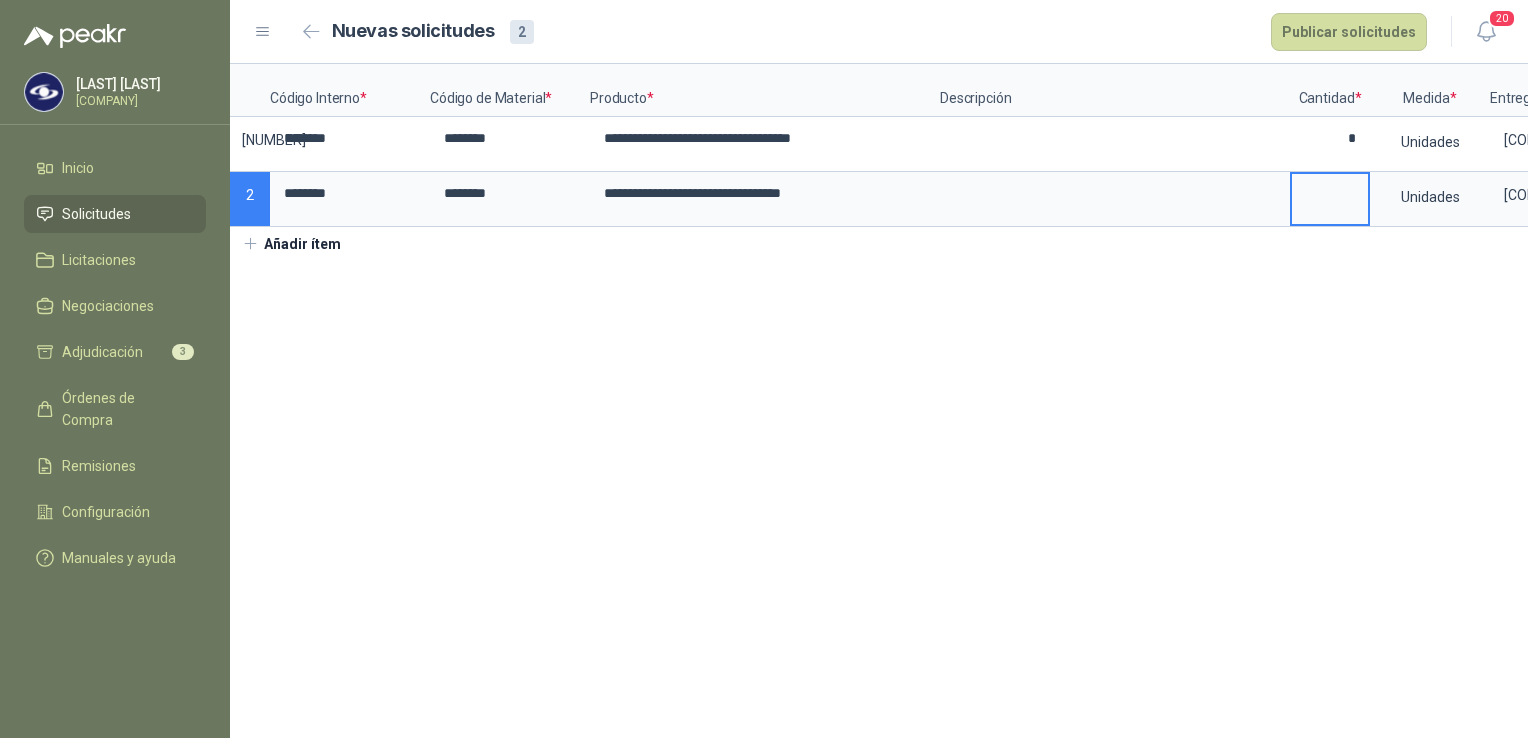 click at bounding box center [1330, 193] 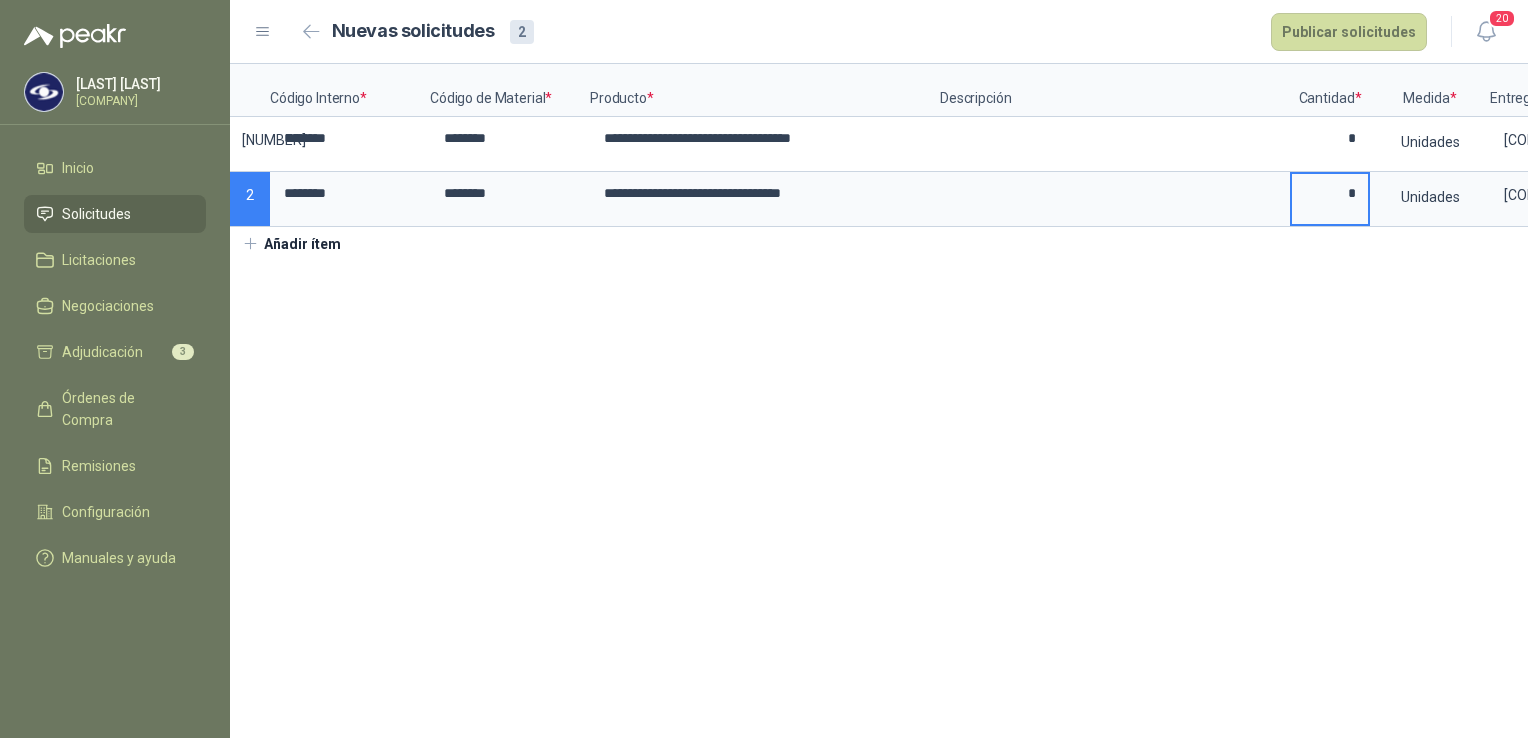 type on "*" 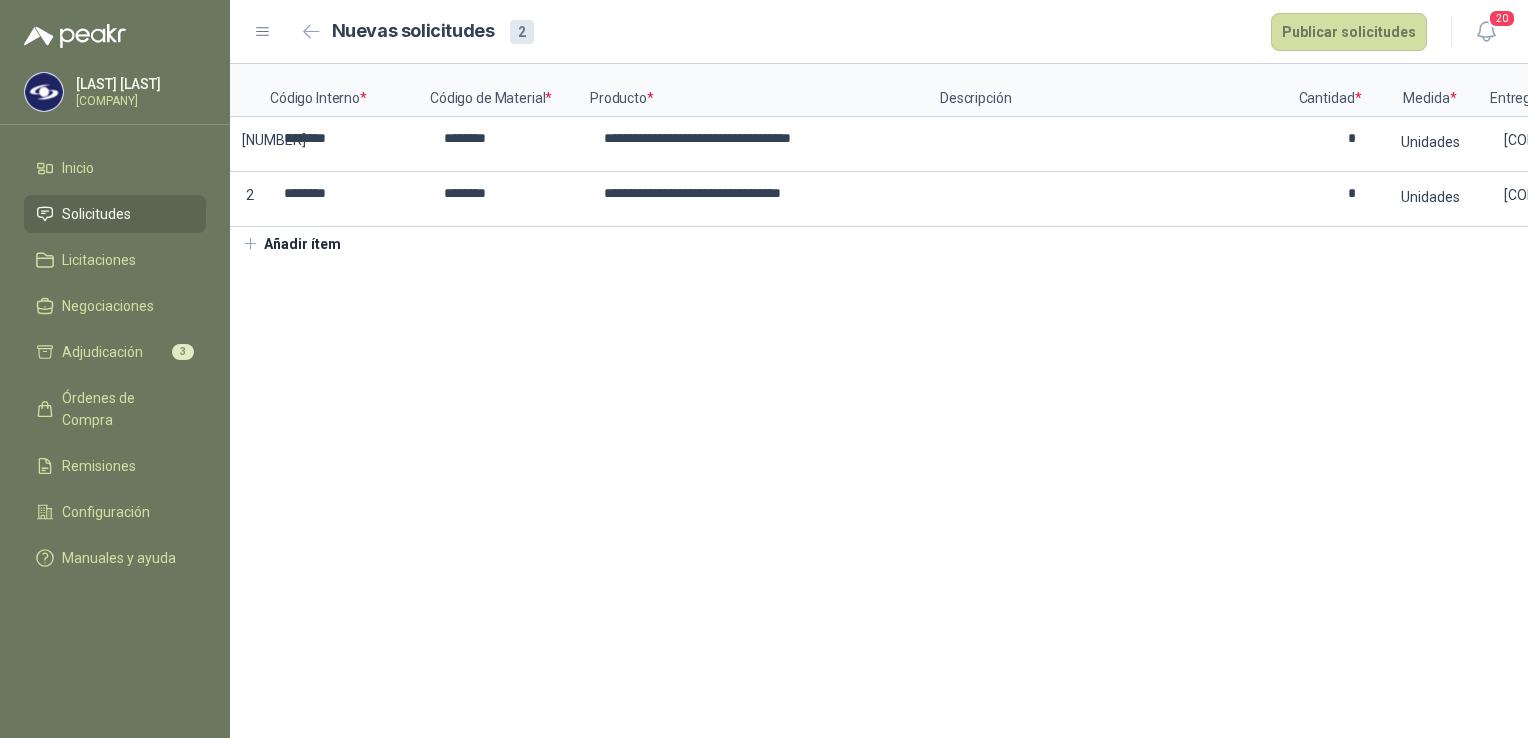 click on "**********" at bounding box center [879, 401] 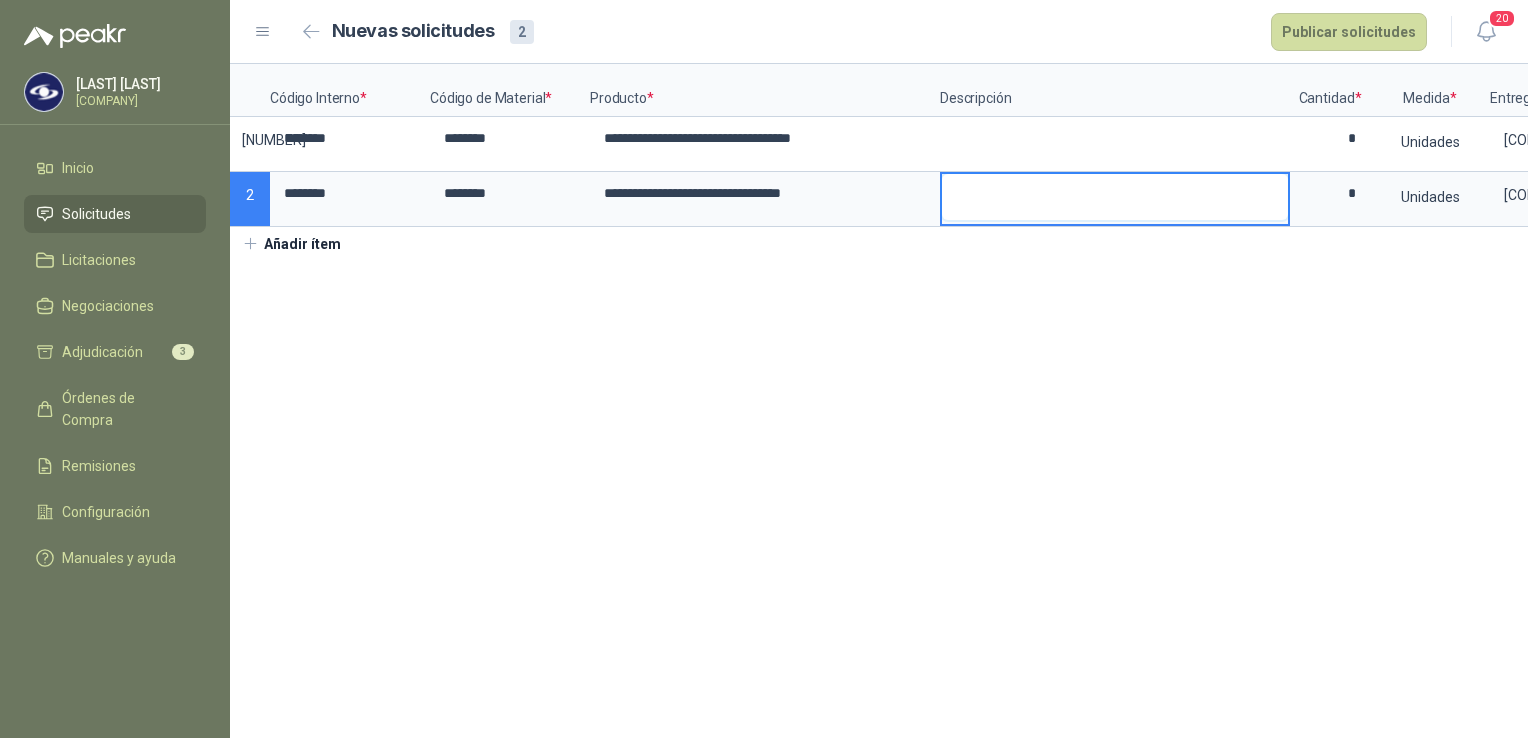 click at bounding box center (1115, 197) 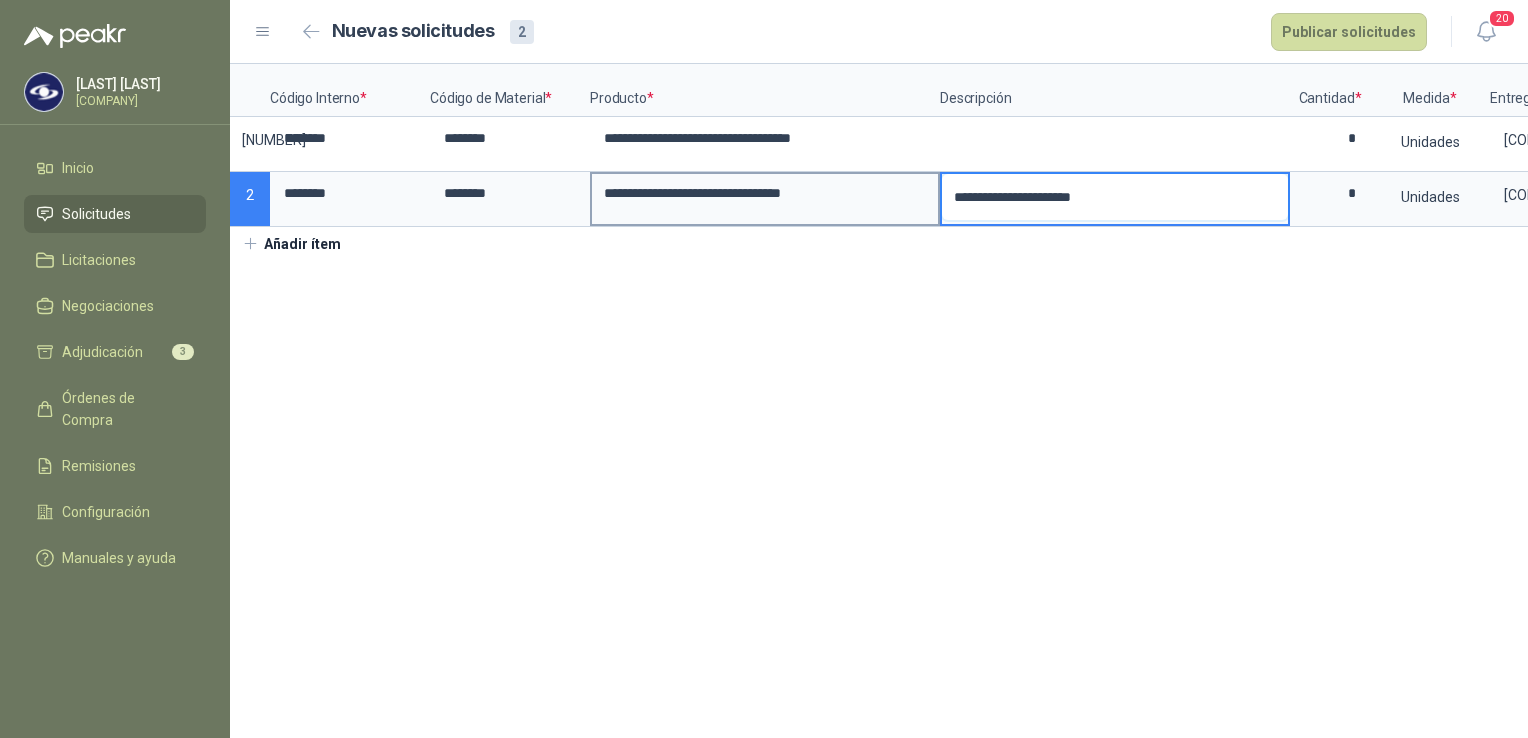 drag, startPoint x: 1108, startPoint y: 196, endPoint x: 756, endPoint y: 192, distance: 352.02274 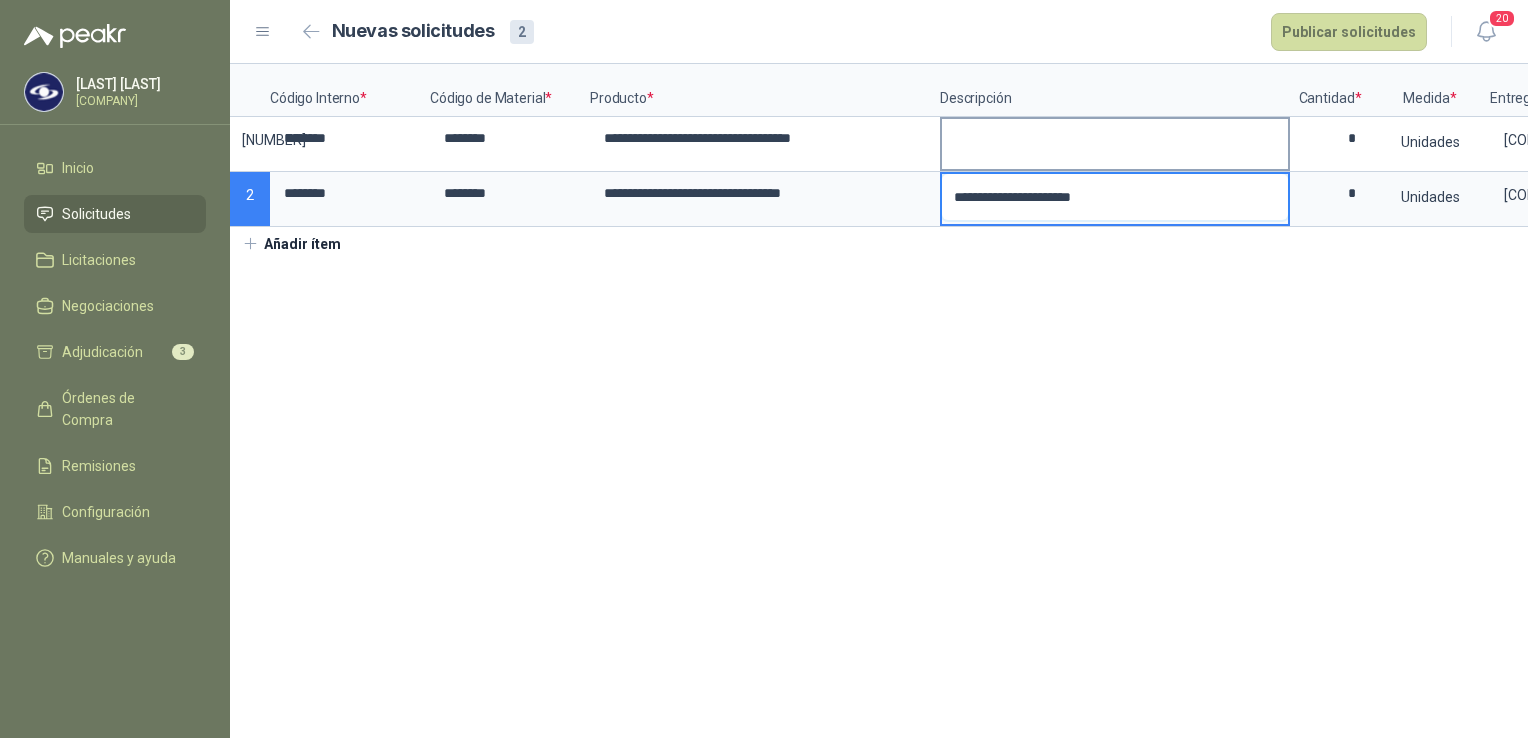 type on "**********" 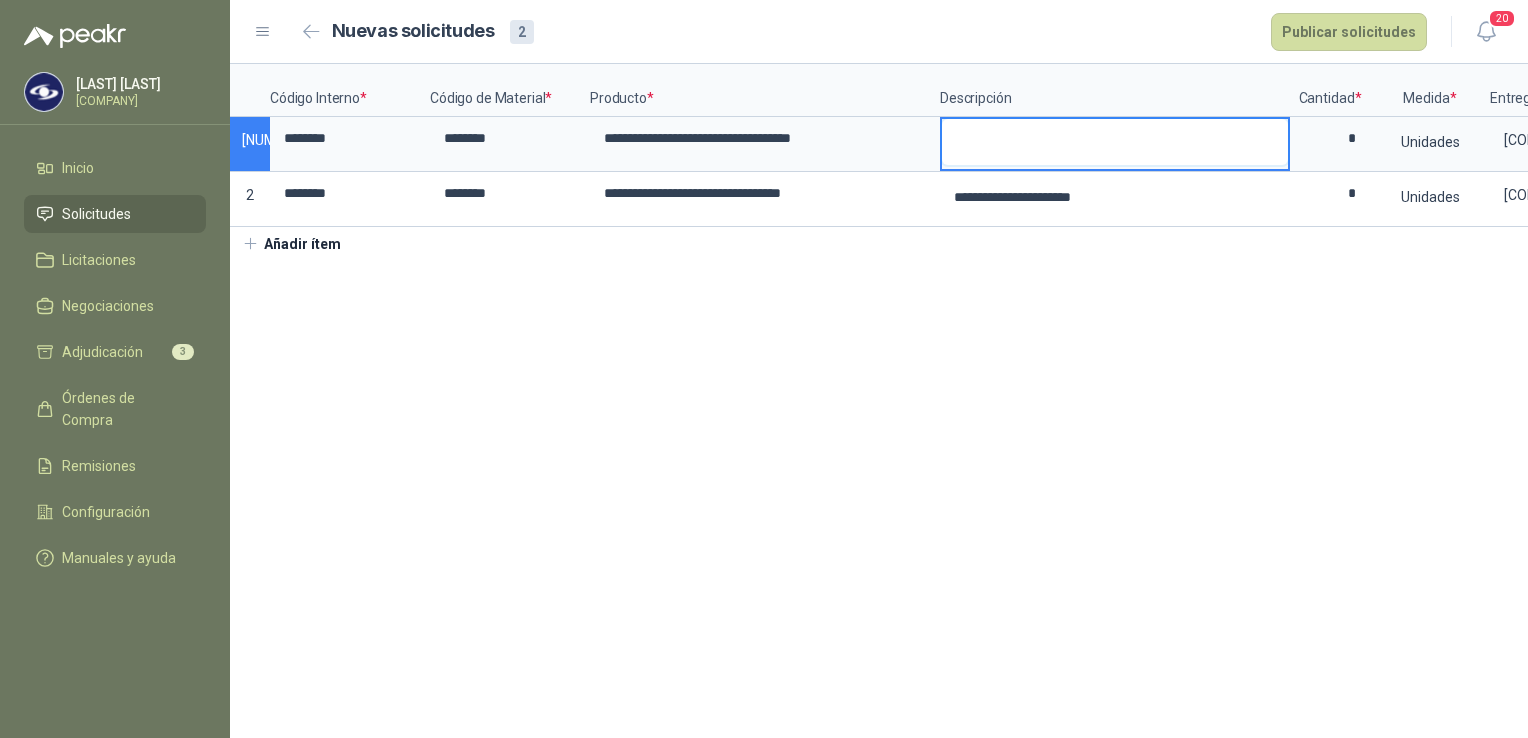 click at bounding box center (1115, 142) 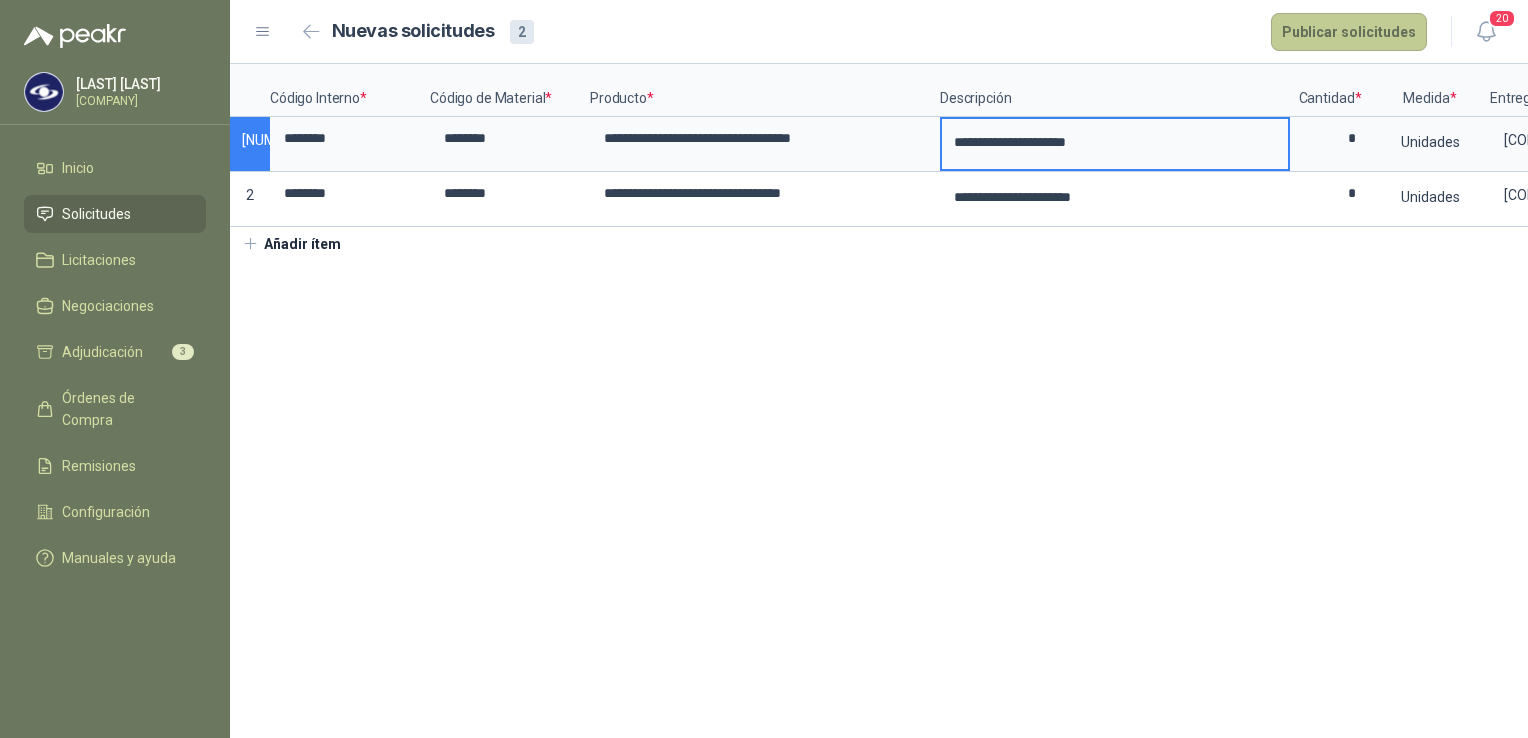 click on "Publicar solicitudes" at bounding box center (1349, 32) 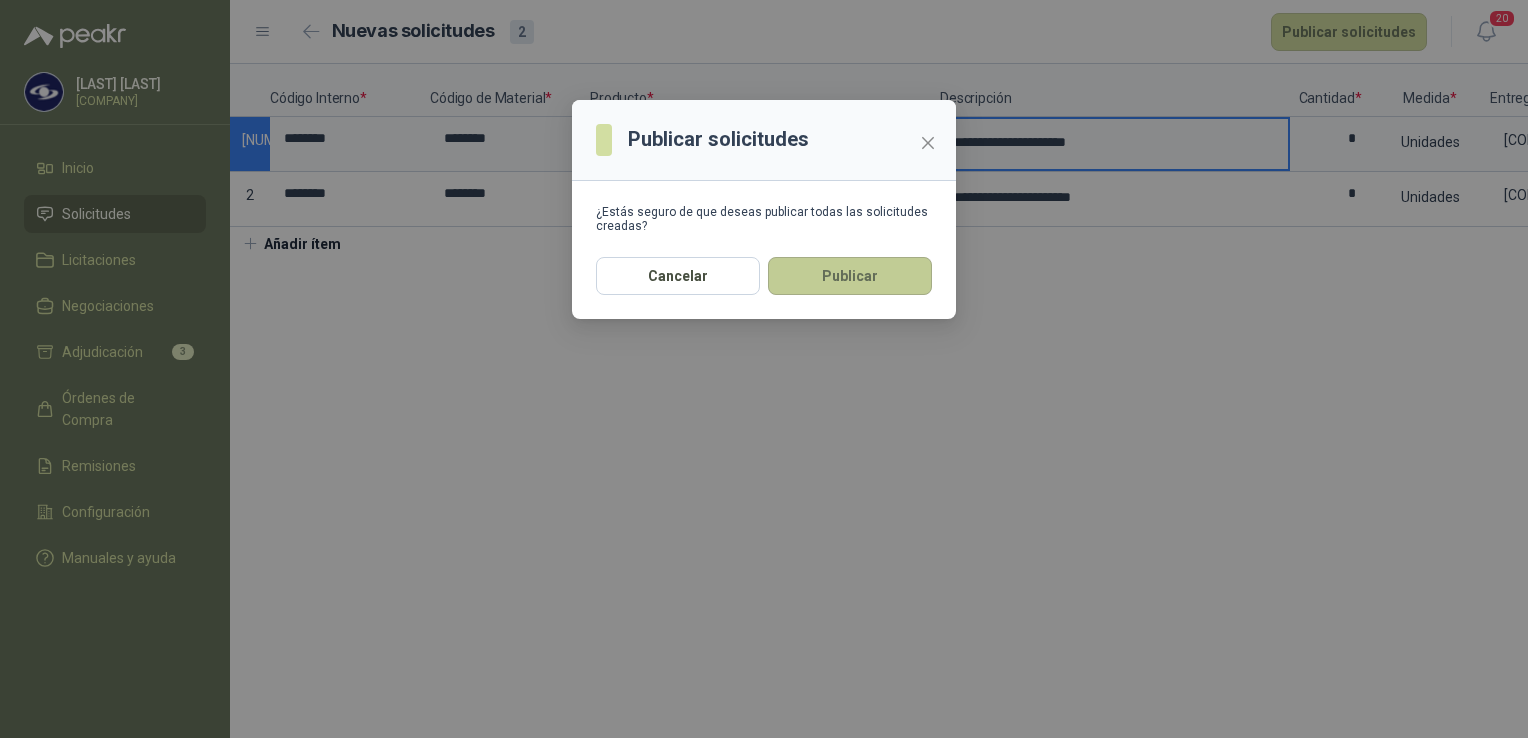 click on "Publicar" at bounding box center [850, 276] 